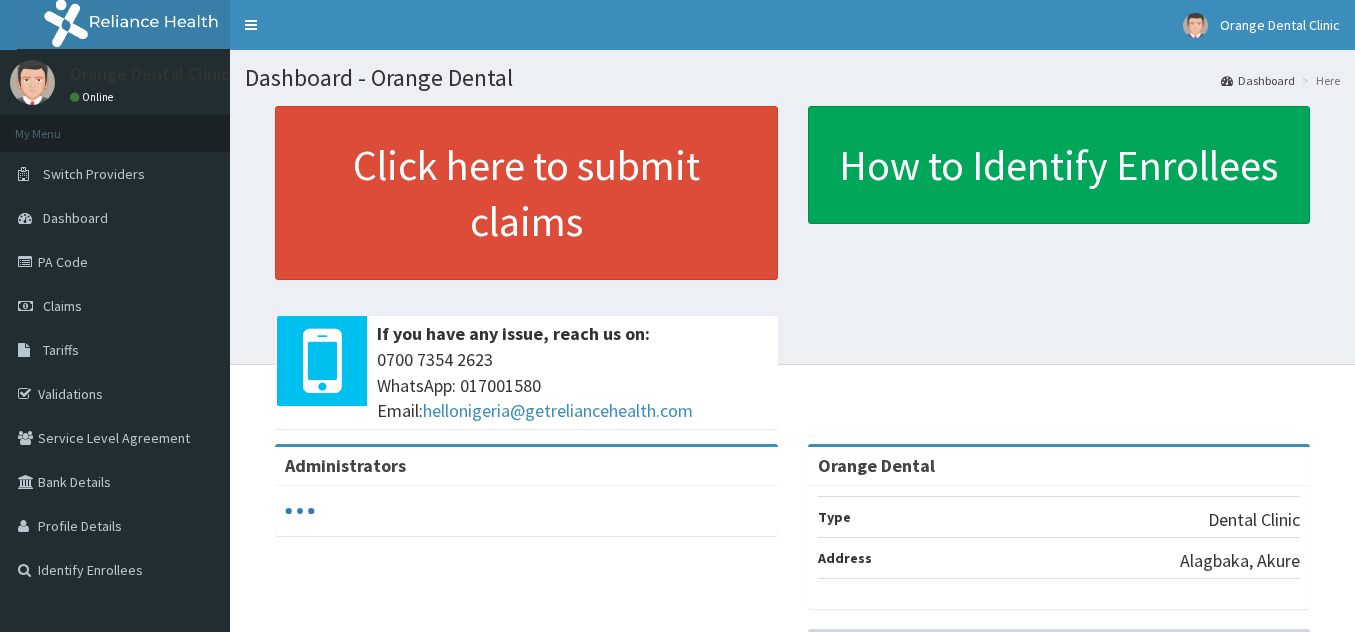 scroll, scrollTop: 0, scrollLeft: 0, axis: both 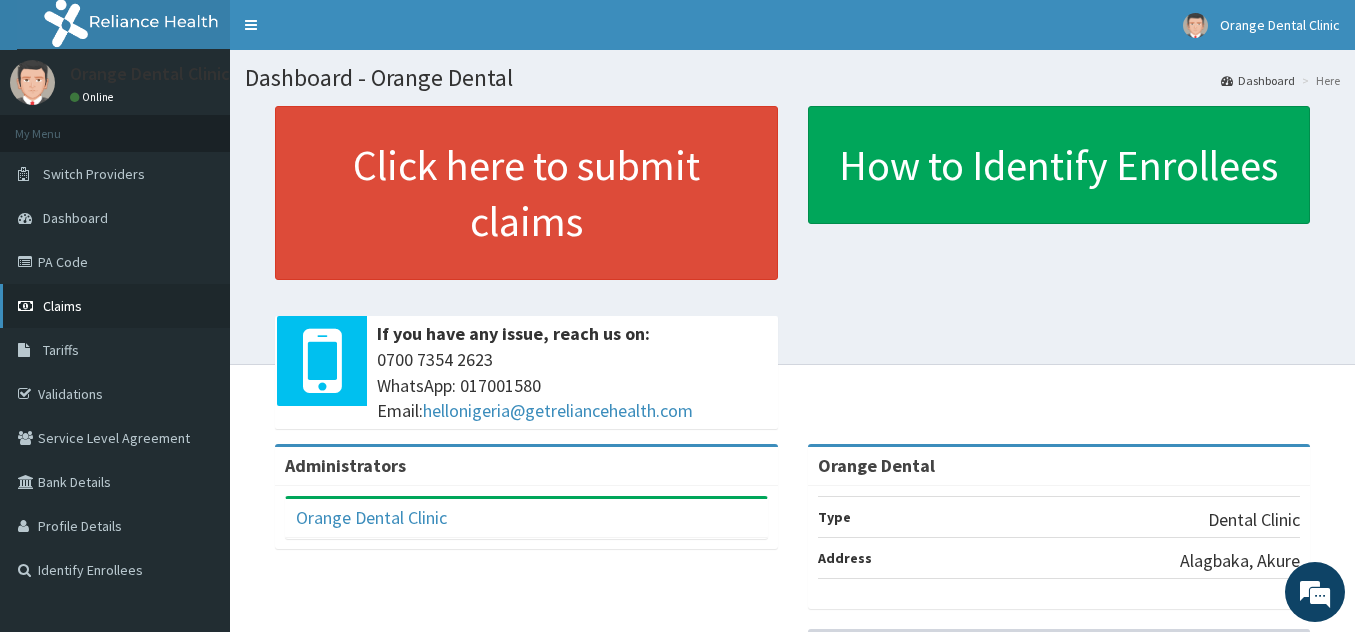 click on "Claims" at bounding box center [115, 306] 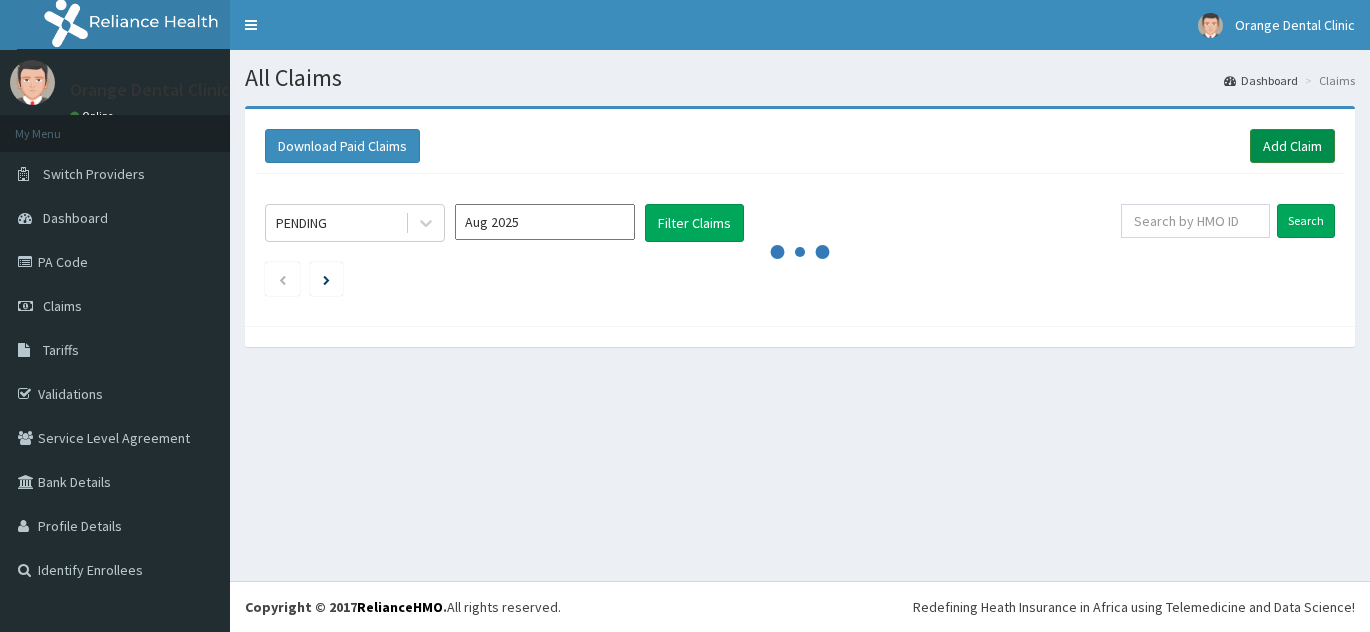 click on "Add Claim" at bounding box center (1292, 146) 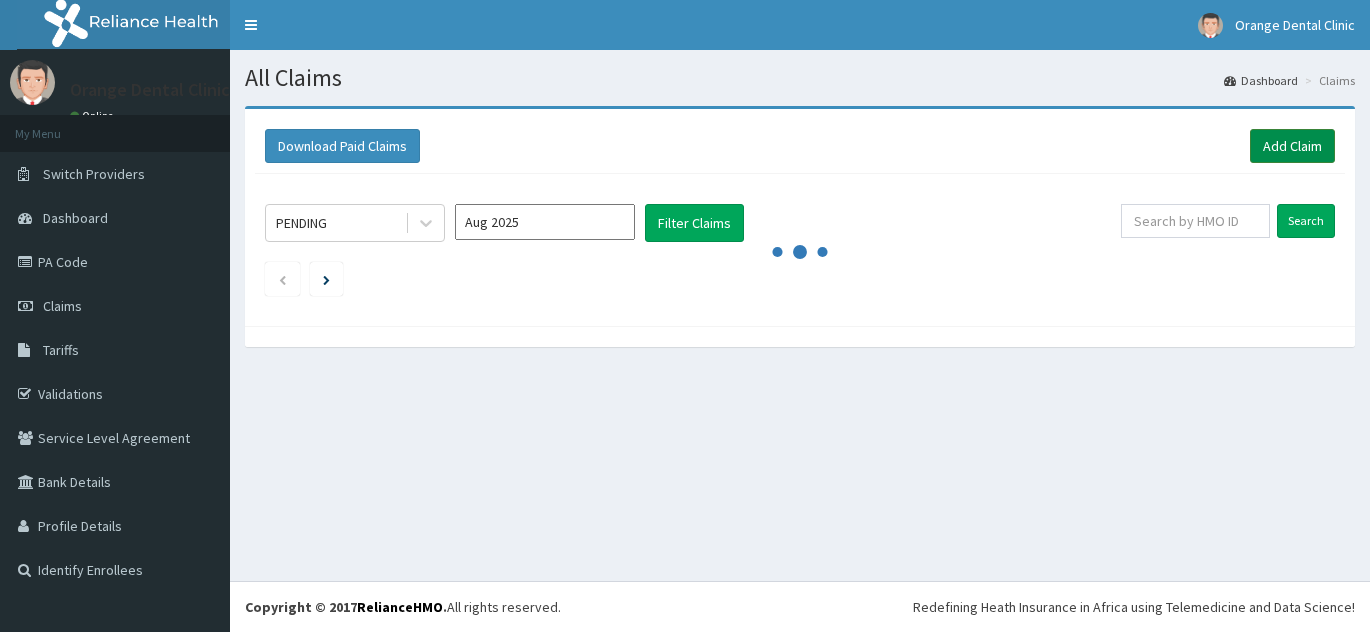 scroll, scrollTop: 0, scrollLeft: 0, axis: both 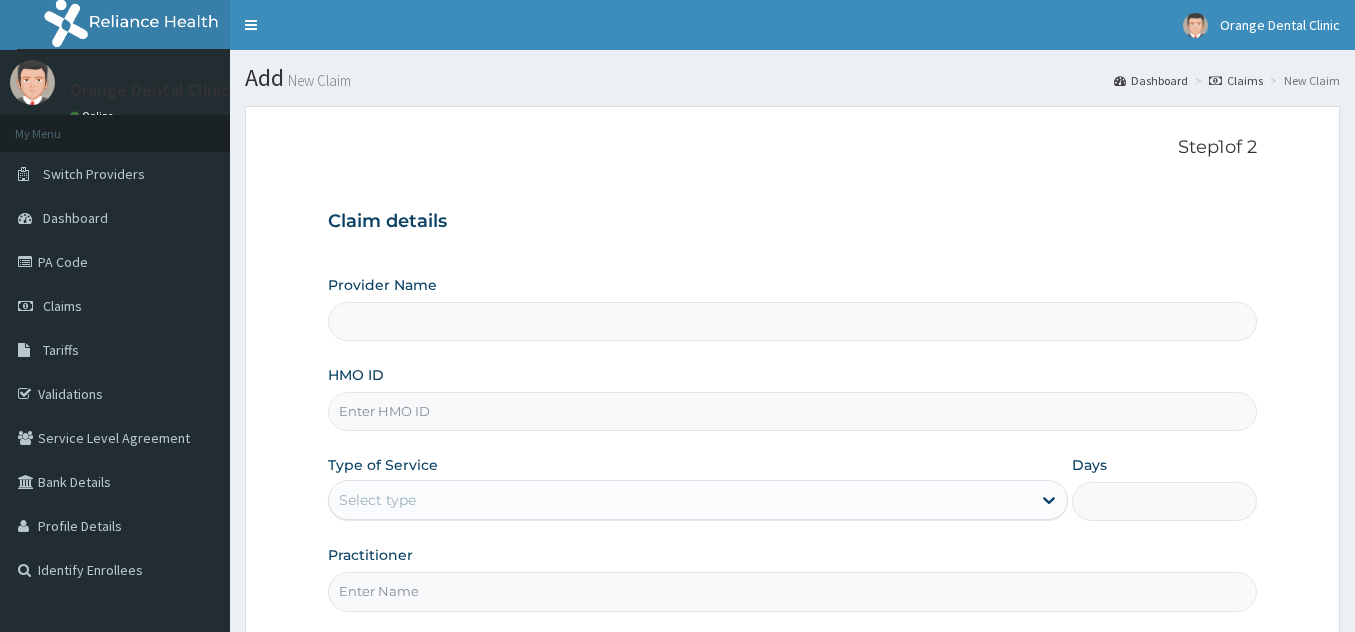 type on "Orange Dental" 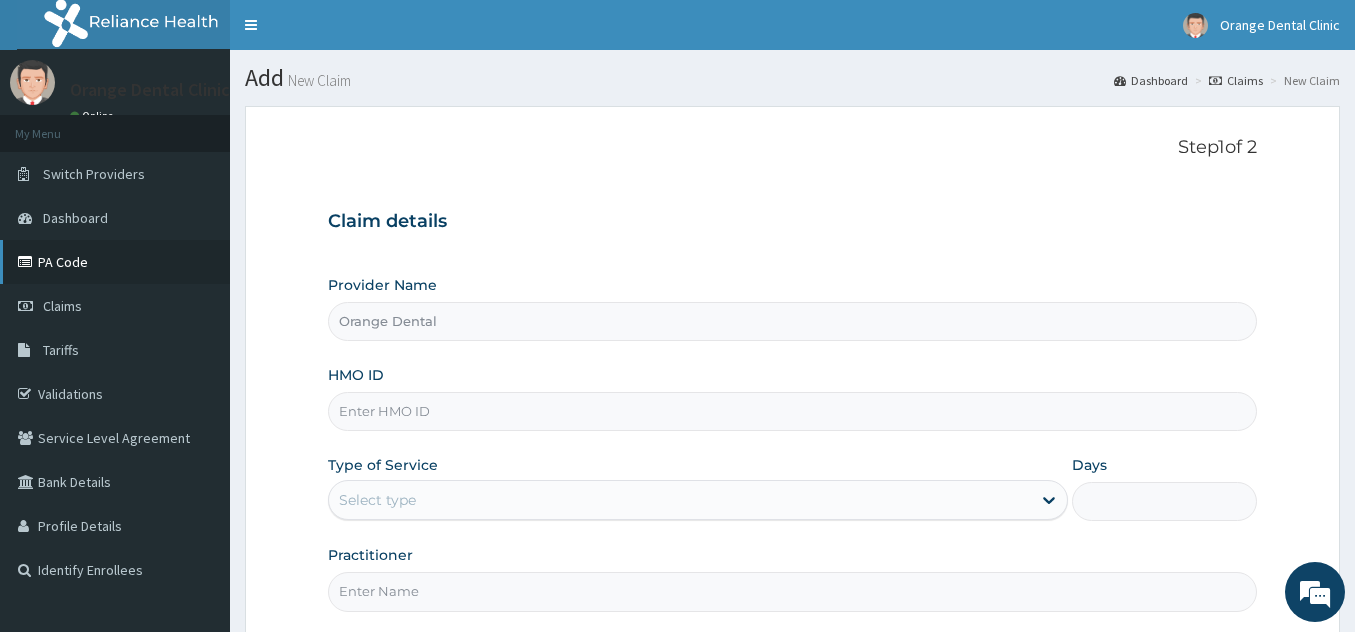 click on "PA Code" at bounding box center [115, 262] 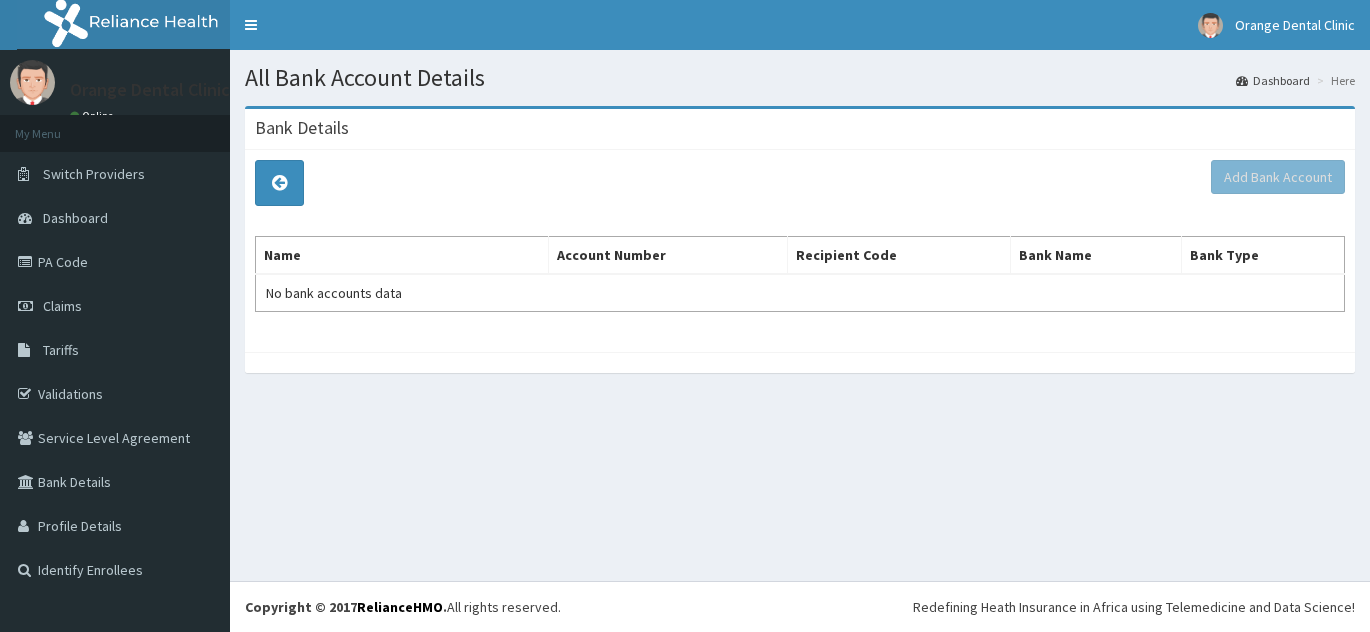 scroll, scrollTop: 0, scrollLeft: 0, axis: both 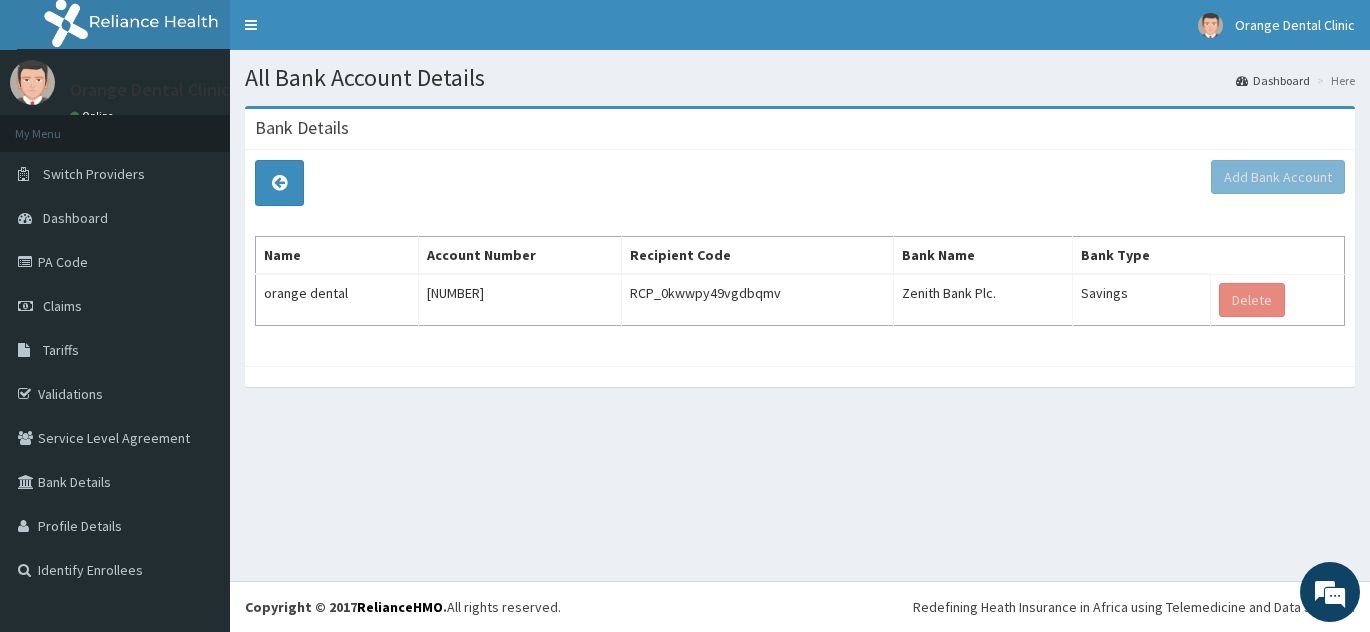 click on "All Bank Account Details
Dashboard
Here
Bank Details   Add Bank Account Name Account Number Recipient Code Bank Name Bank Type orange dental [NUMBER] RCP_[ALPHANUMERIC] [BANKNAME] Plc. Savings Delete" at bounding box center (800, 315) 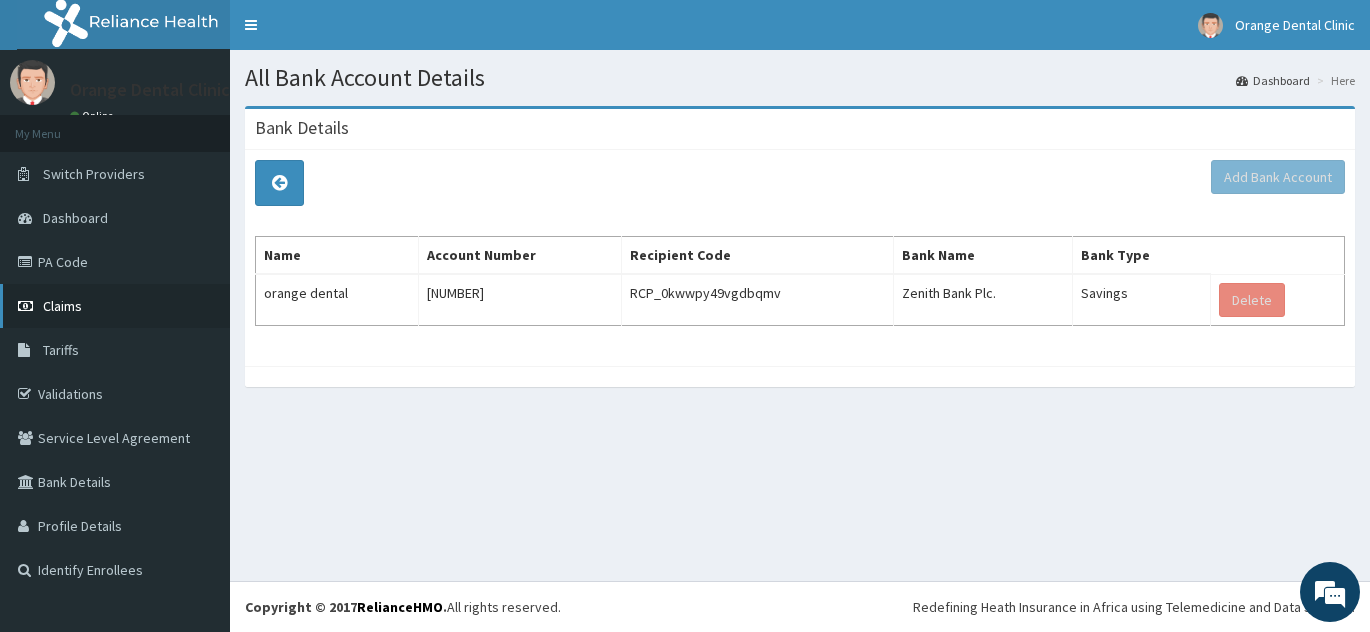 click on "Claims" at bounding box center (115, 306) 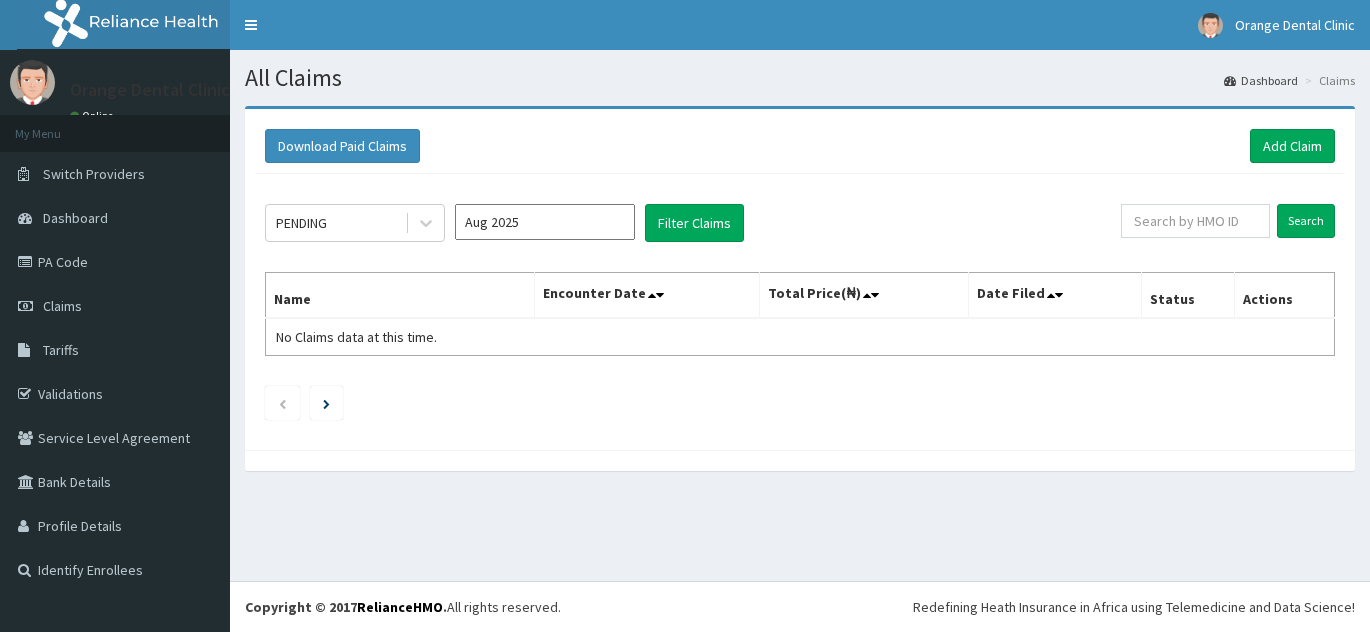 scroll, scrollTop: 0, scrollLeft: 0, axis: both 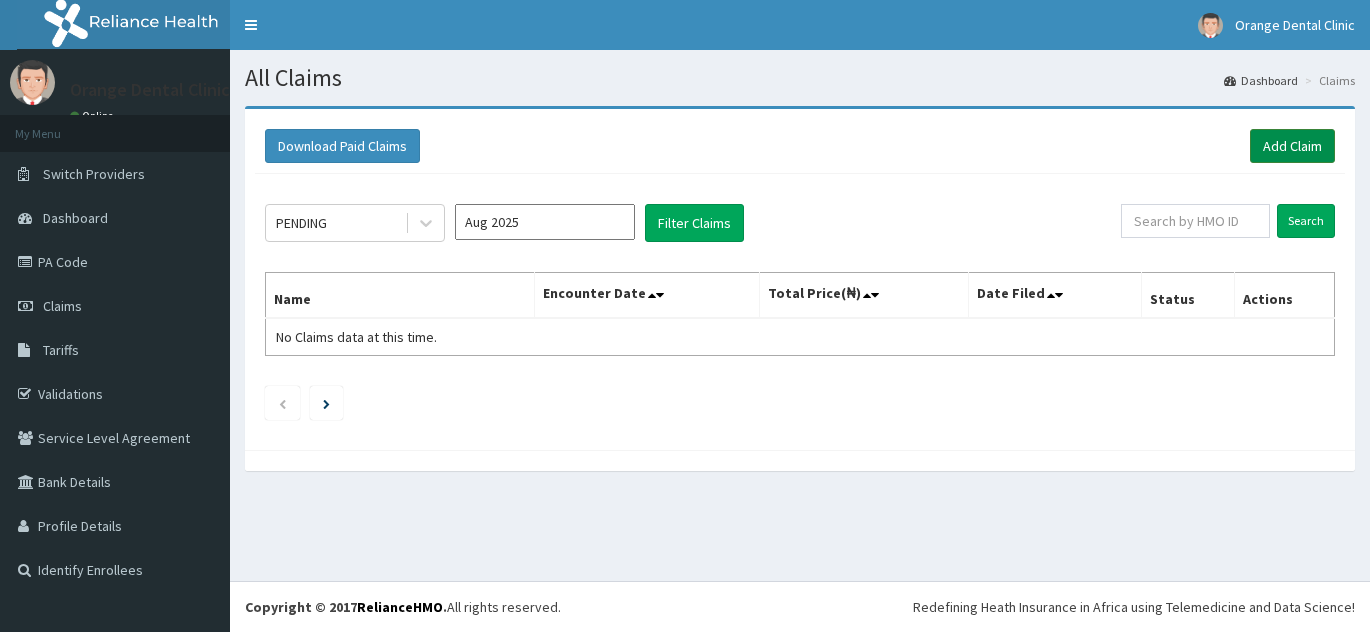 click on "Add Claim" at bounding box center (1292, 146) 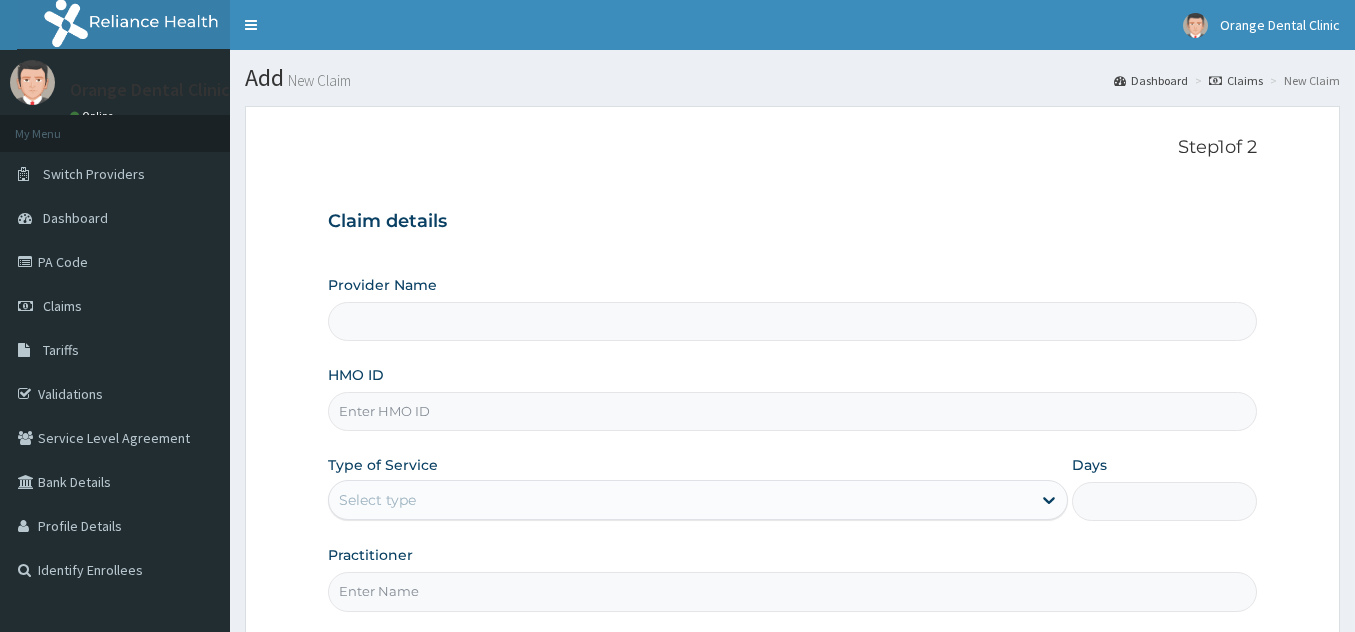 scroll, scrollTop: 0, scrollLeft: 0, axis: both 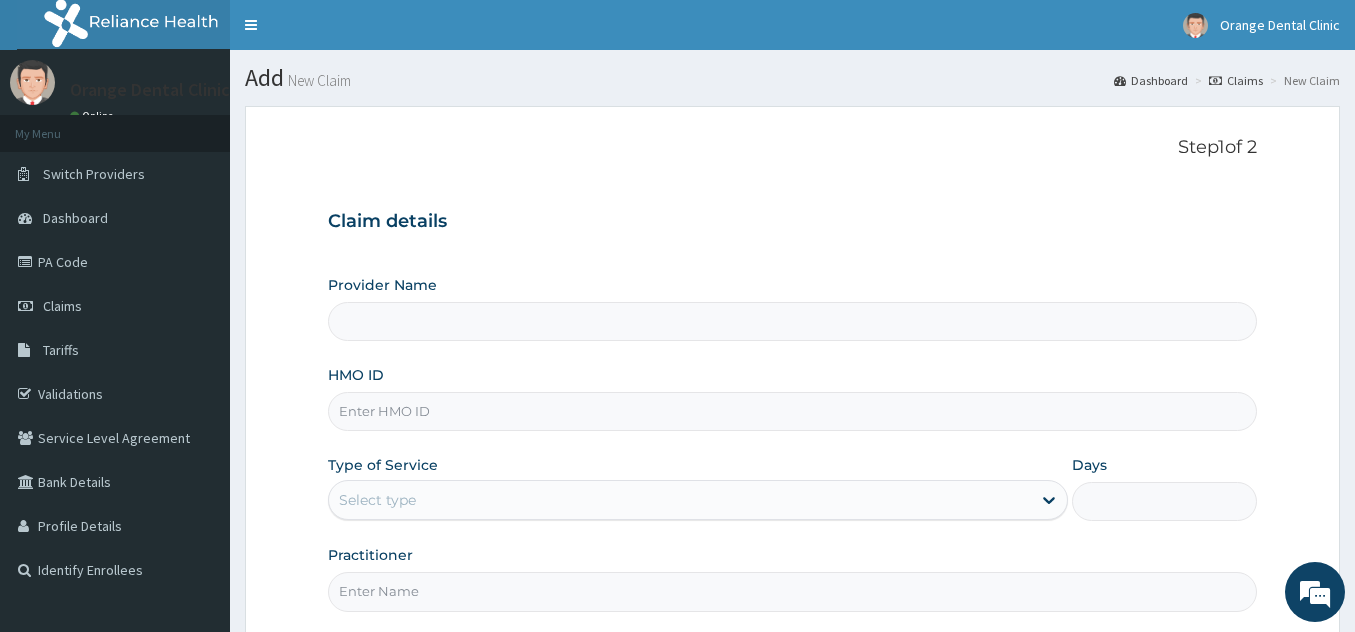 type on "Orange Dental" 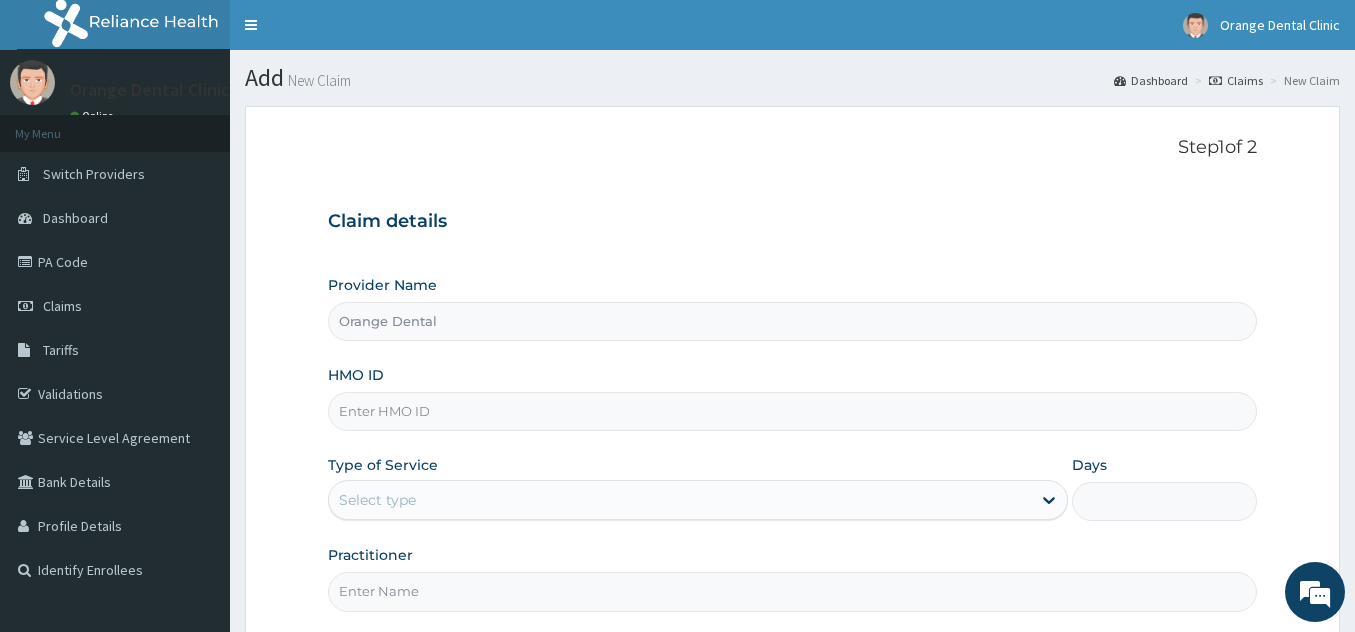 click on "HMO ID" at bounding box center [792, 411] 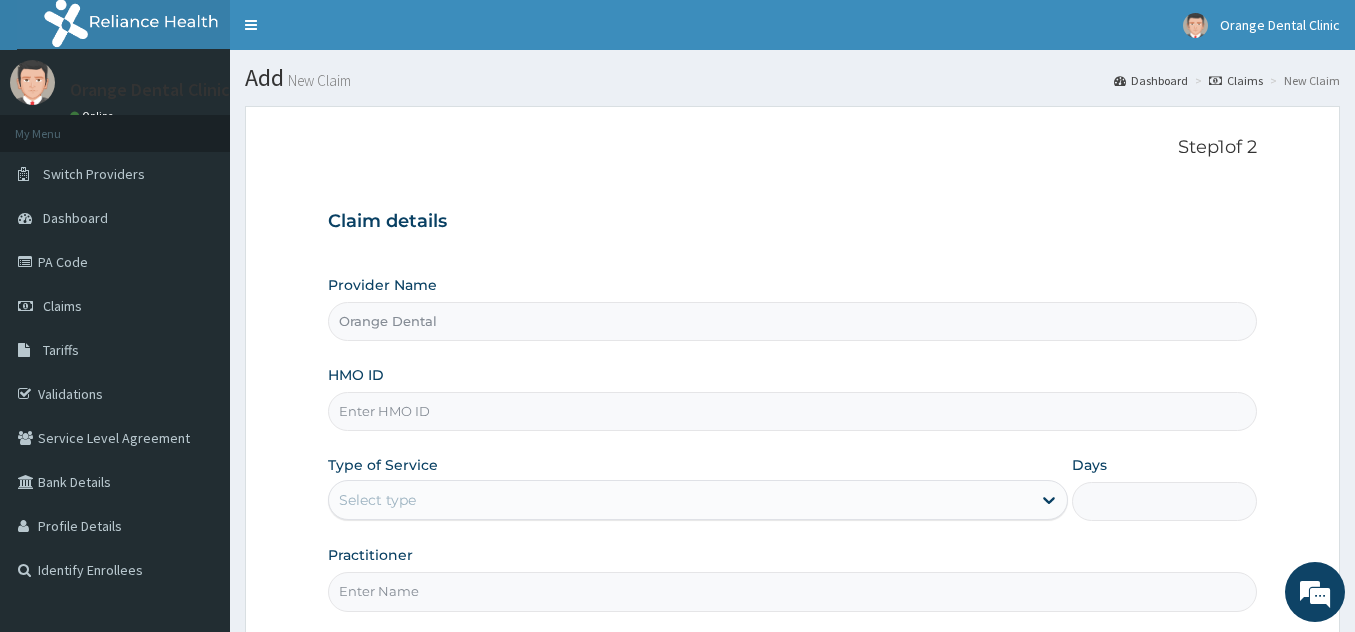 scroll, scrollTop: 0, scrollLeft: 0, axis: both 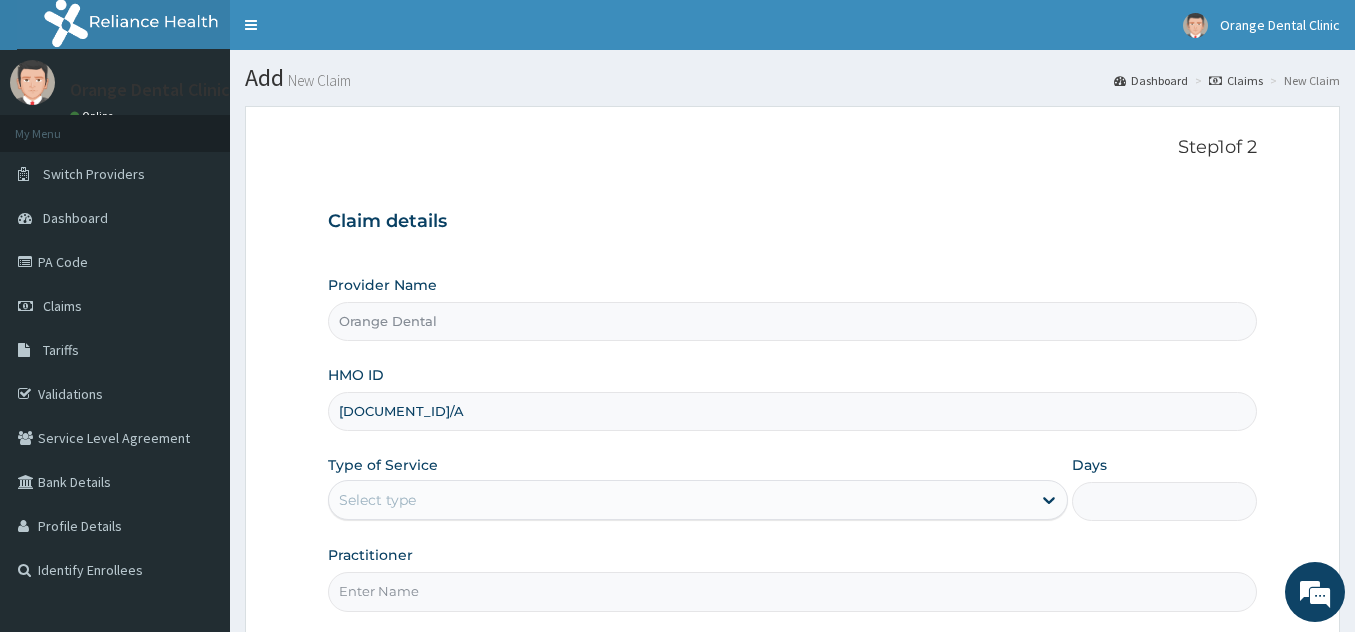 type on "OHT/11768/A" 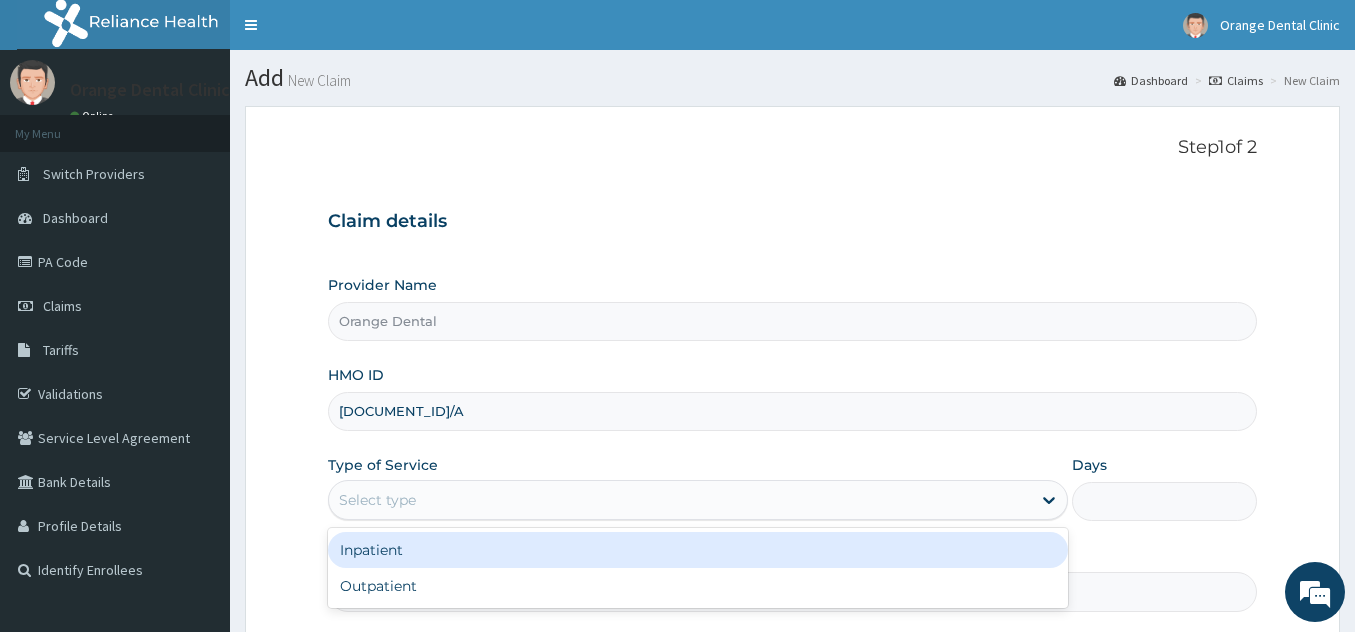 click on "Select type" at bounding box center (680, 500) 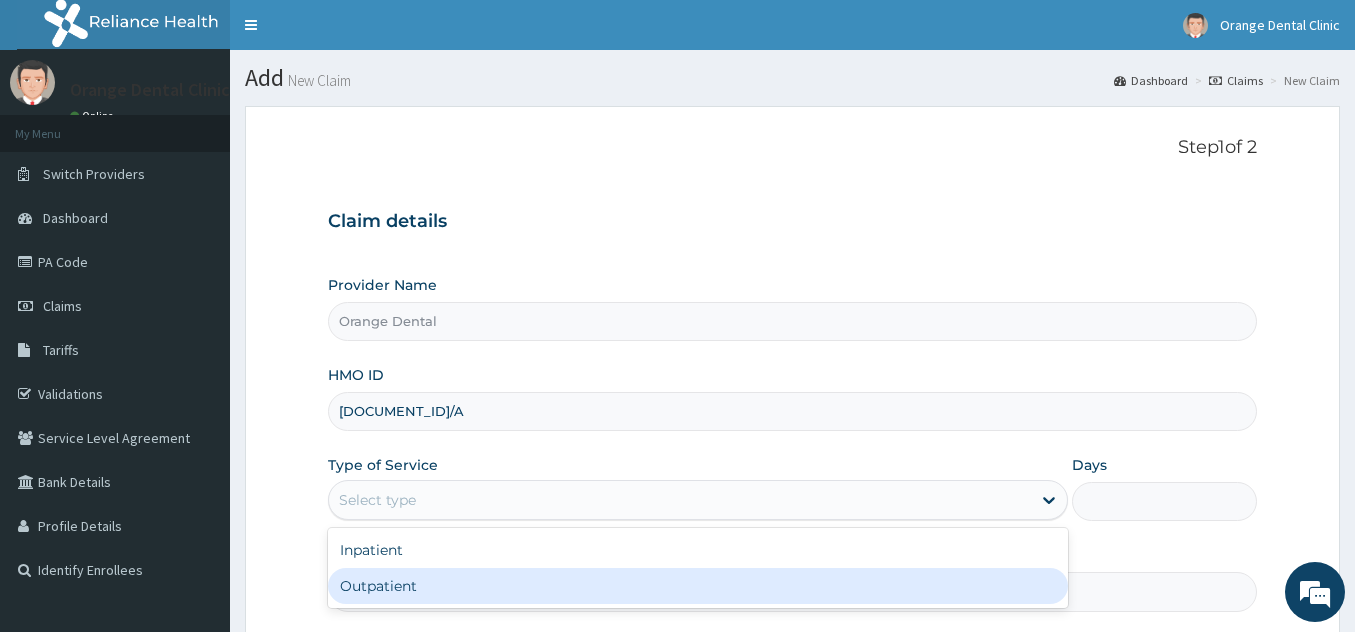 click on "Outpatient" at bounding box center [698, 586] 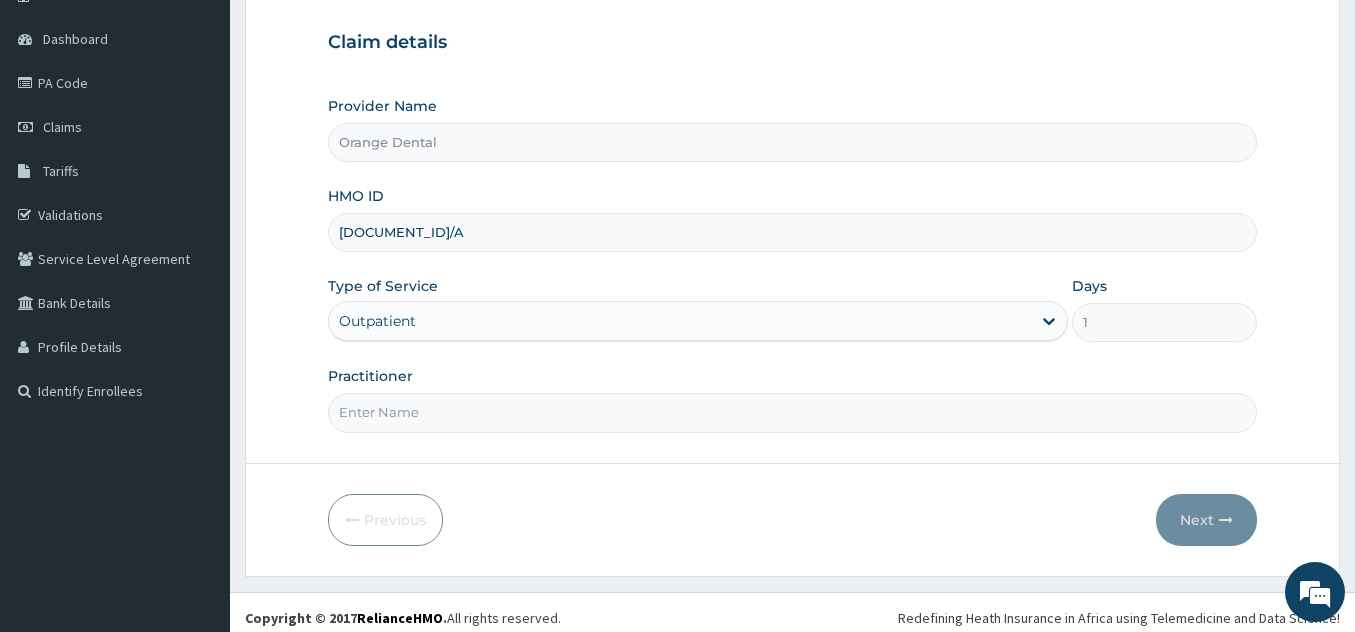 scroll, scrollTop: 180, scrollLeft: 0, axis: vertical 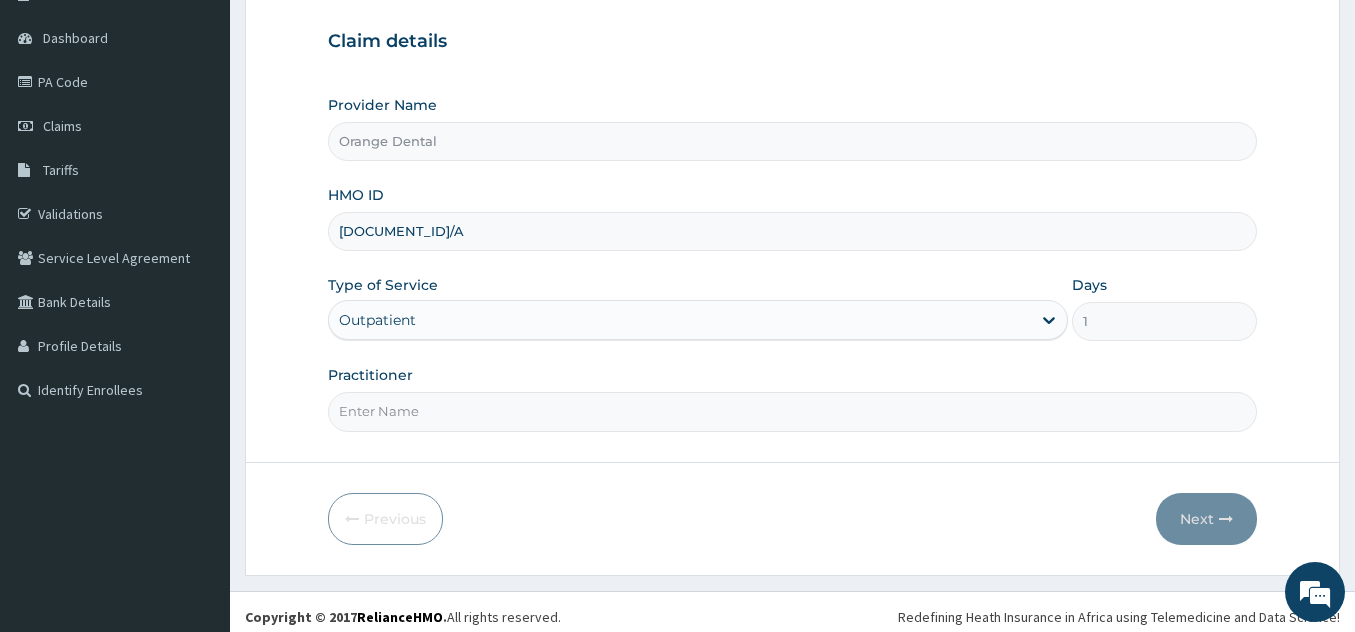 click on "Practitioner" at bounding box center (792, 411) 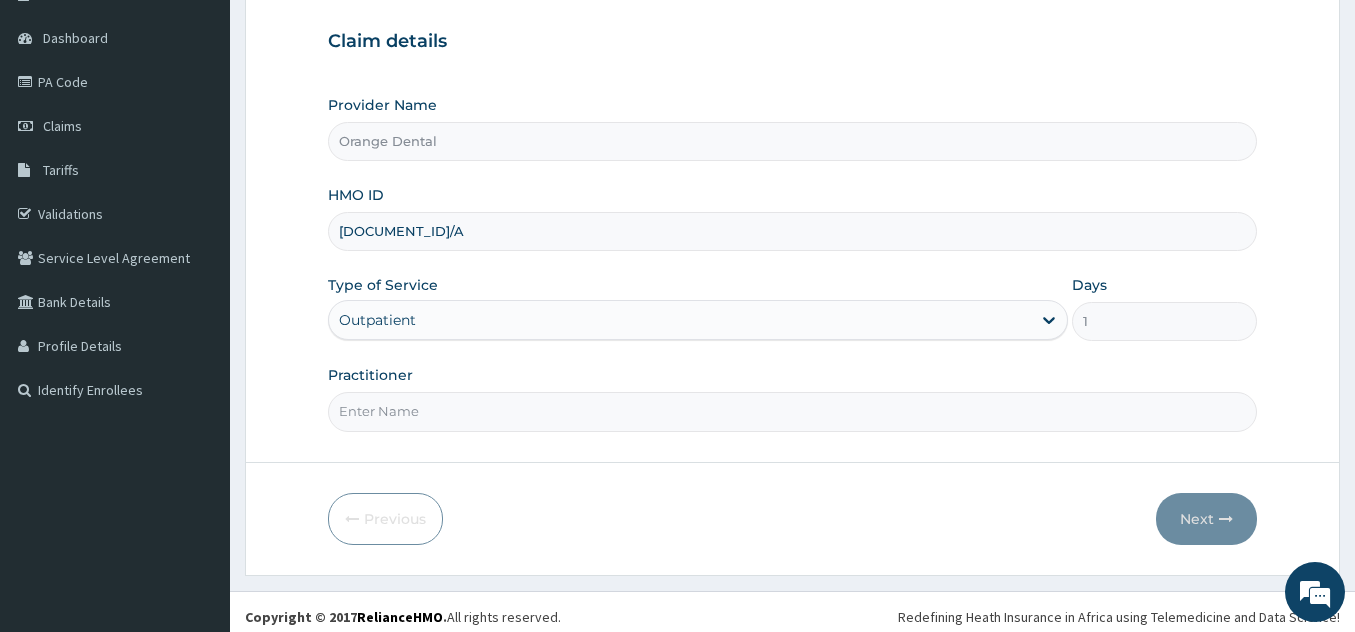 type on "ORANDE DENTALCHRONIC" 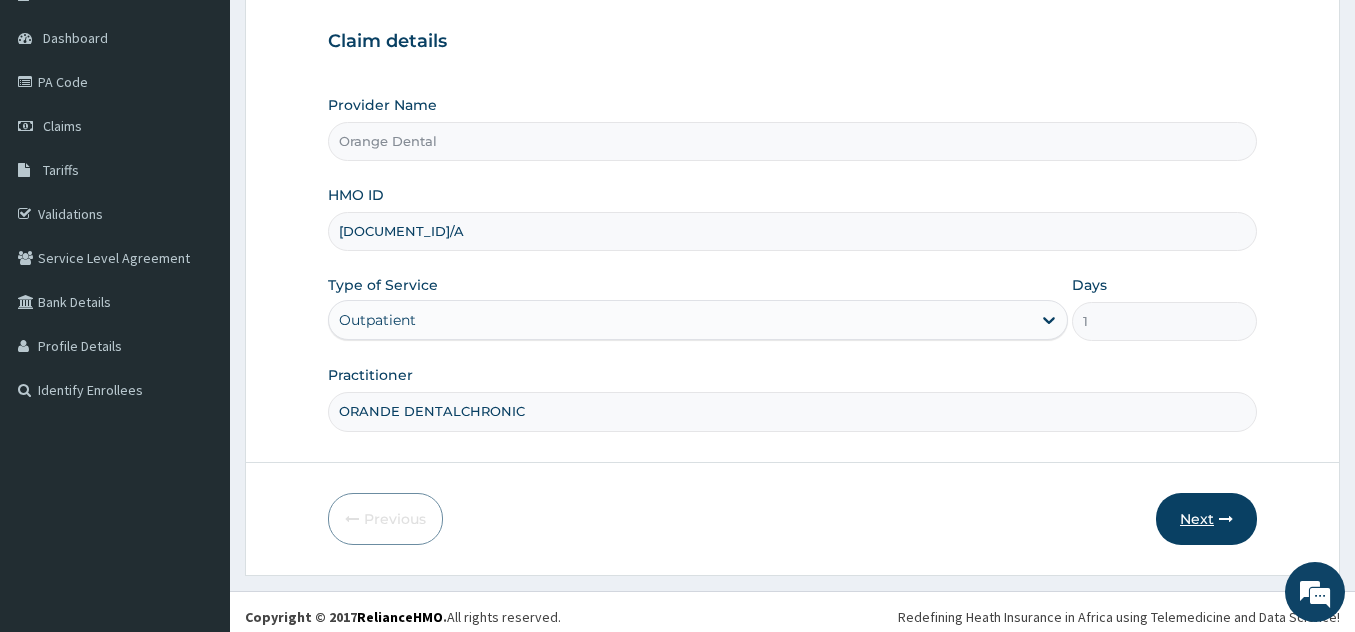 click on "Next" at bounding box center (1206, 519) 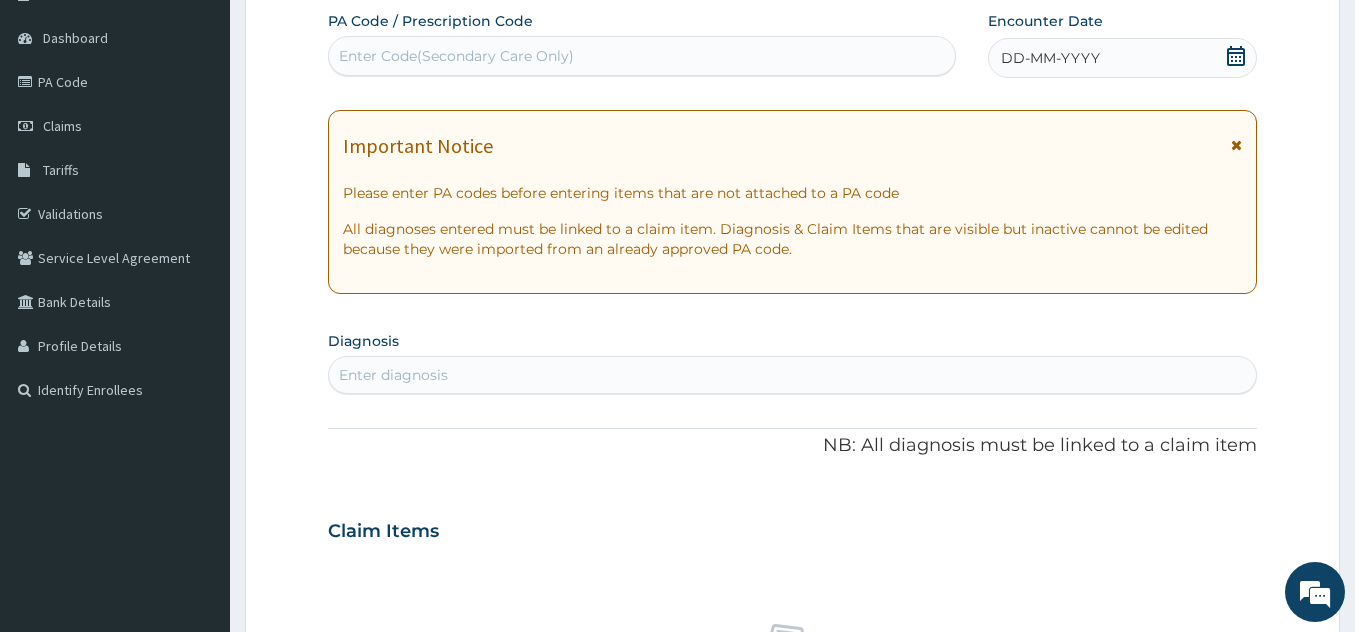 click on "Enter Code(Secondary Care Only)" at bounding box center (642, 56) 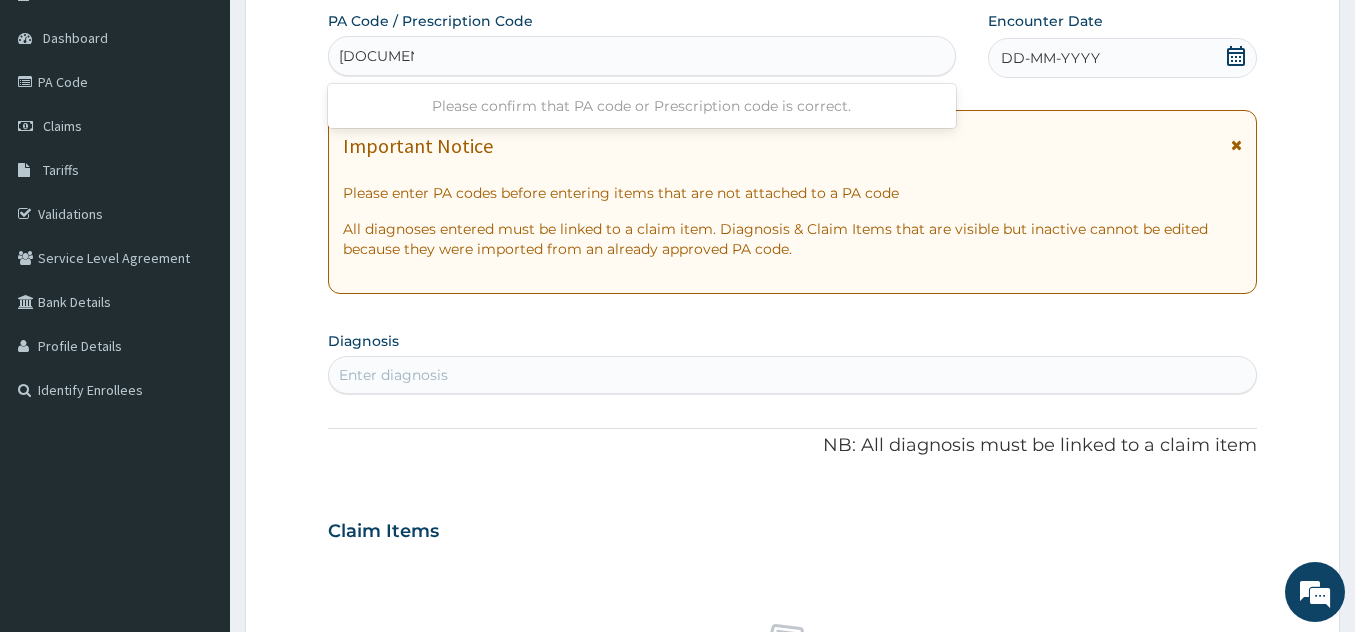 type on "PA/1913651" 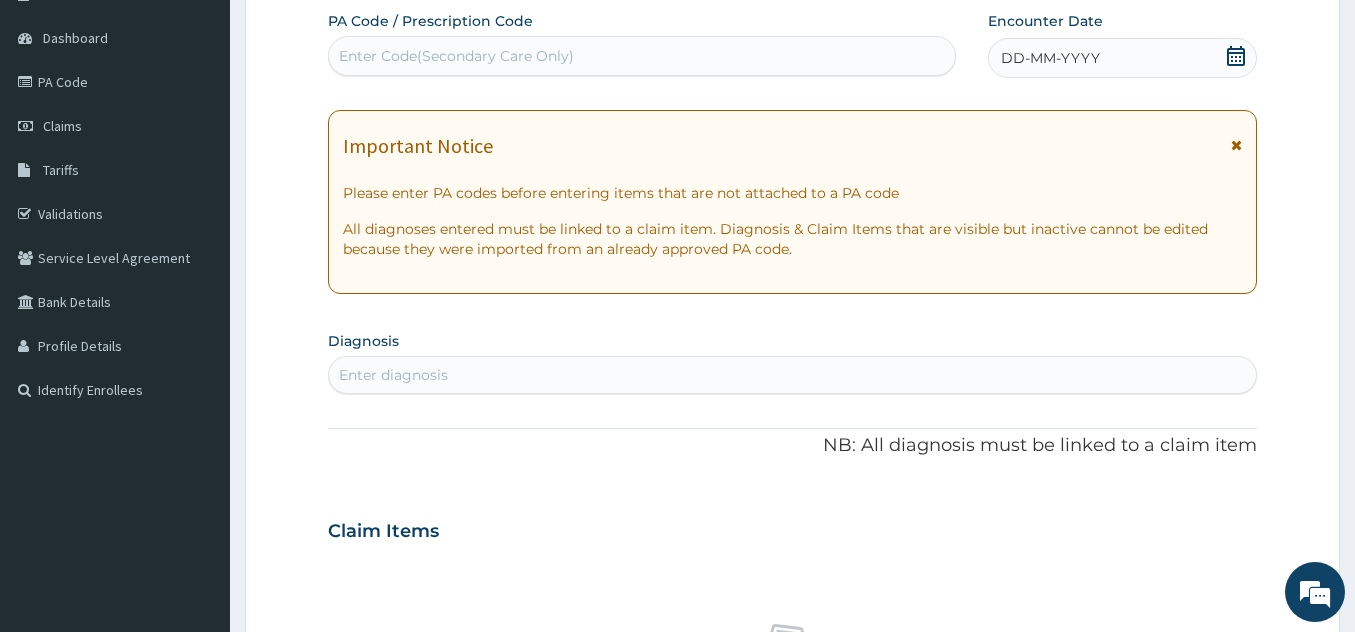click on "Enter Code(Secondary Care Only)" at bounding box center [642, 56] 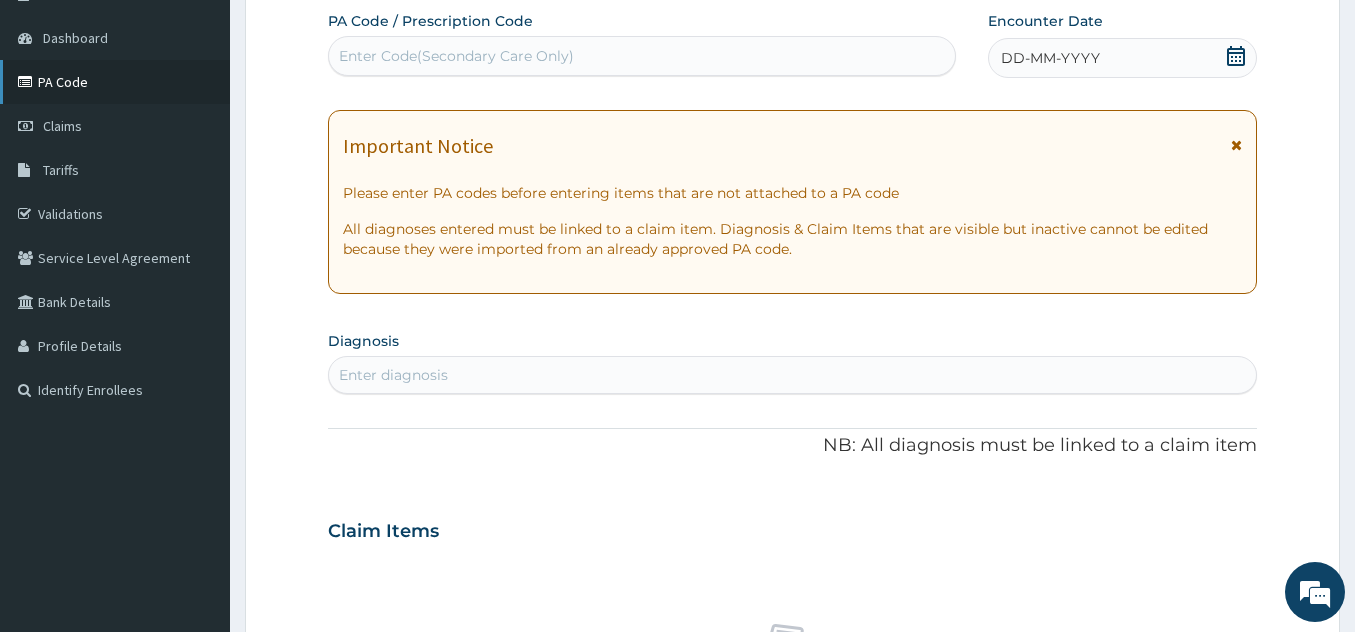click on "PA Code" at bounding box center [115, 82] 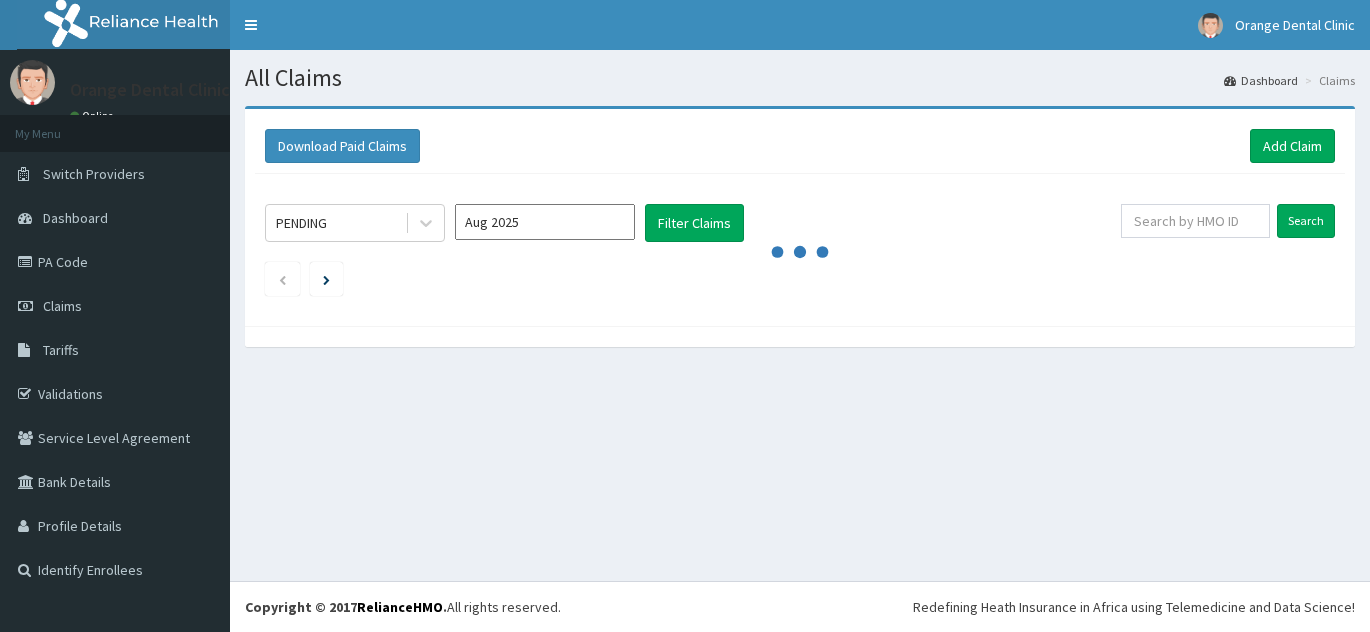 scroll, scrollTop: 0, scrollLeft: 0, axis: both 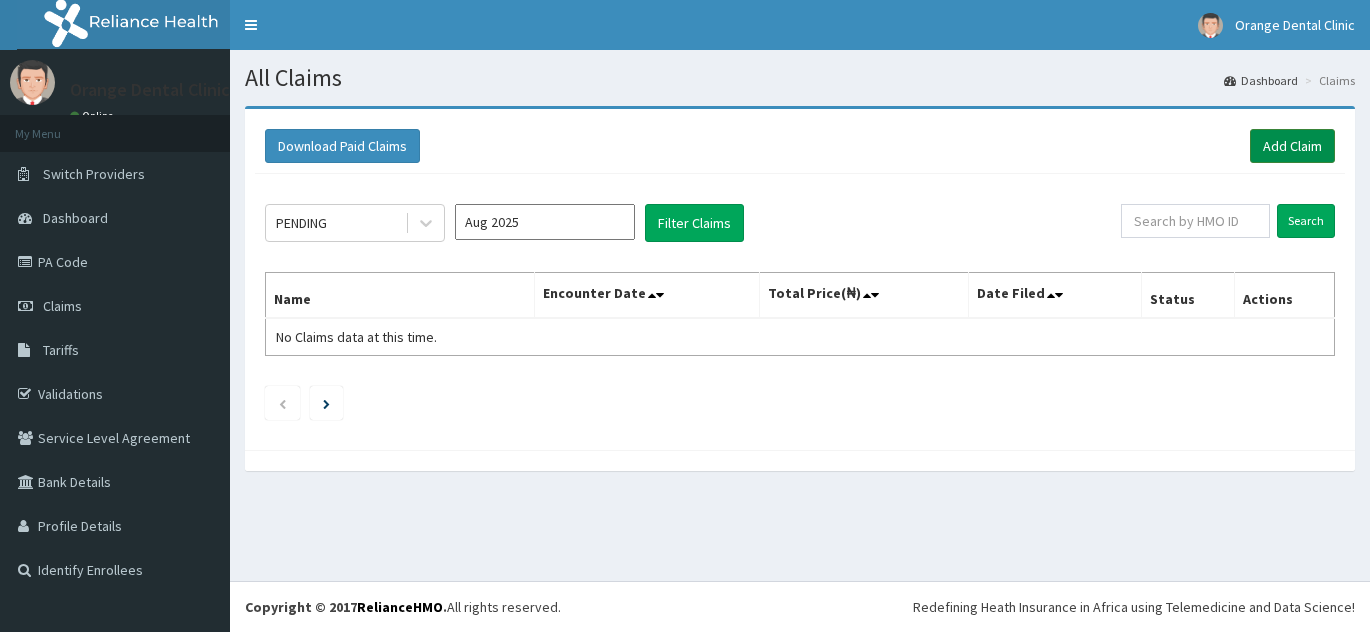 click on "Add Claim" at bounding box center (1292, 146) 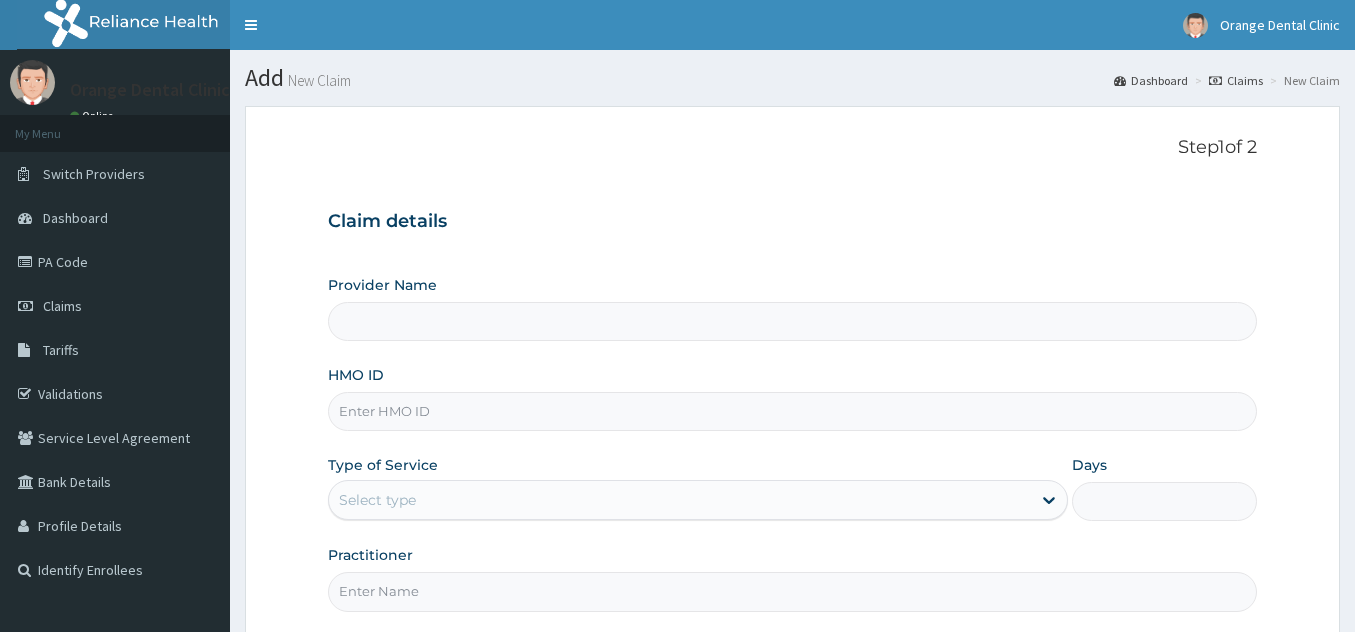 scroll, scrollTop: 0, scrollLeft: 0, axis: both 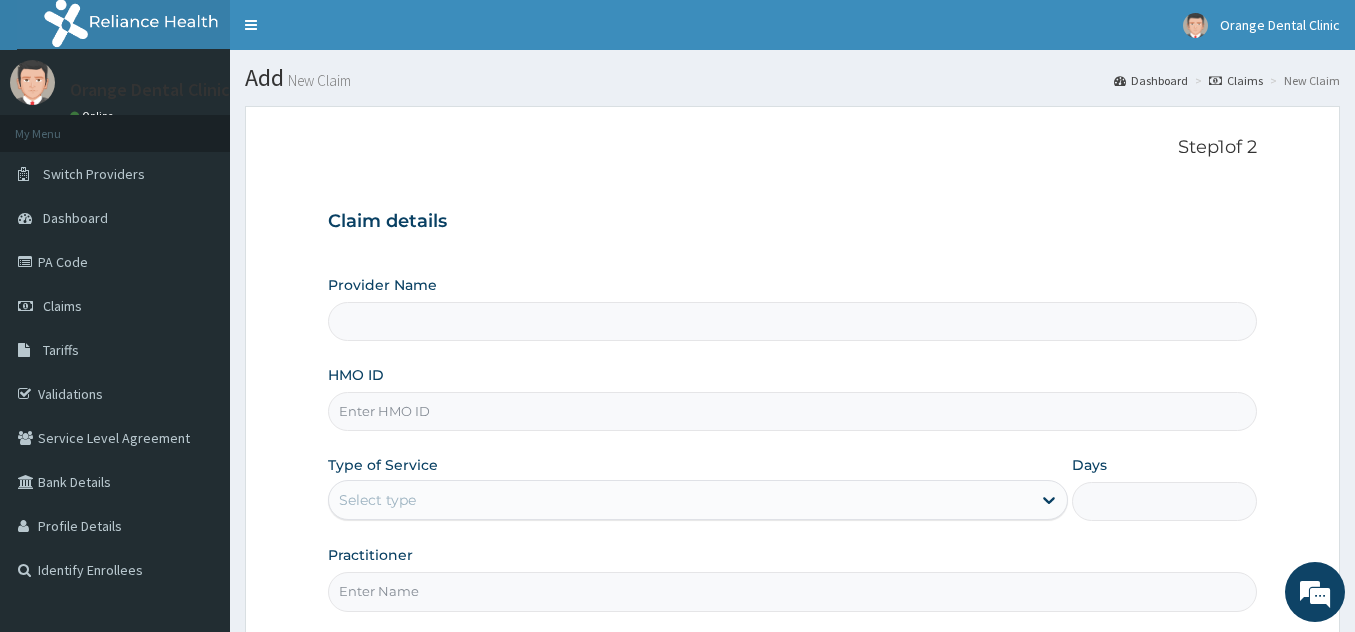 type on "Orange Dental" 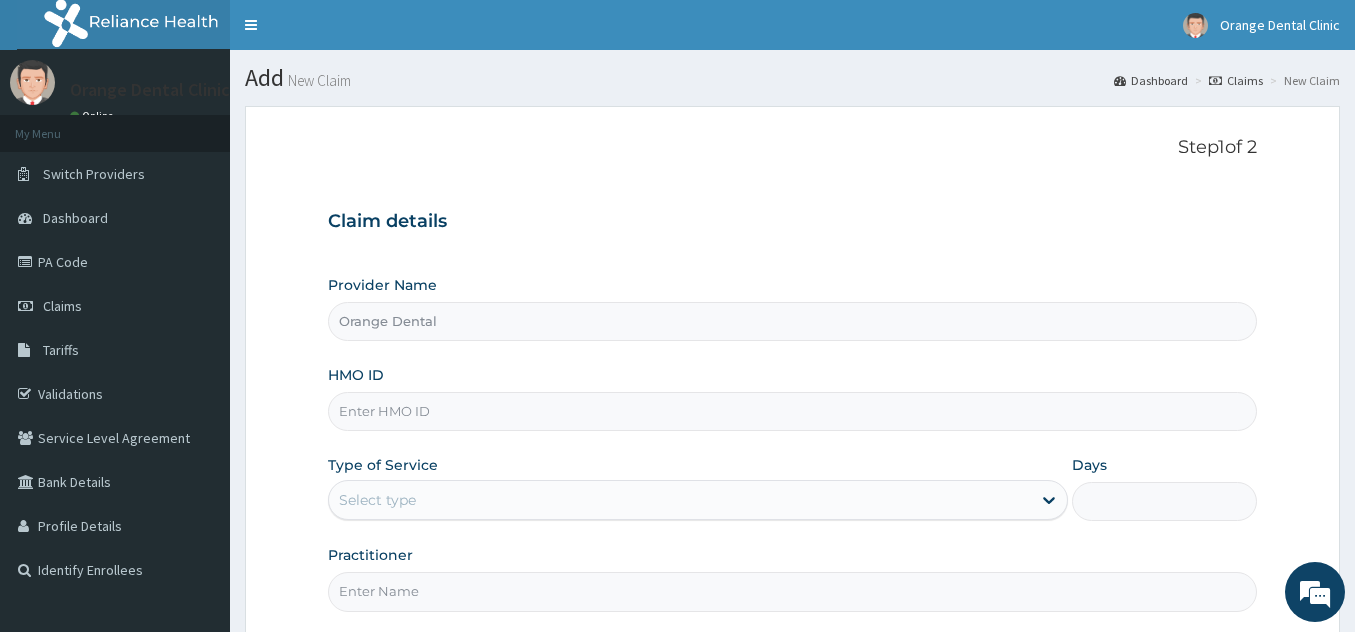 click on "Orange Dental" at bounding box center [792, 321] 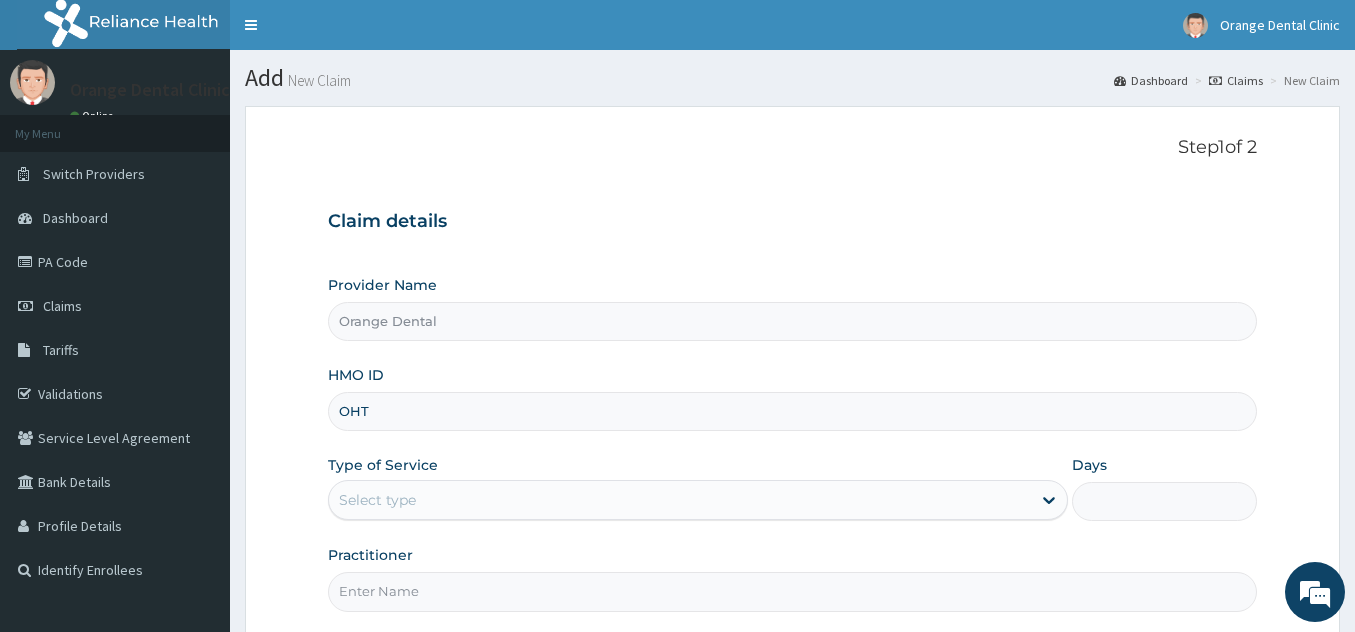 scroll, scrollTop: 0, scrollLeft: 0, axis: both 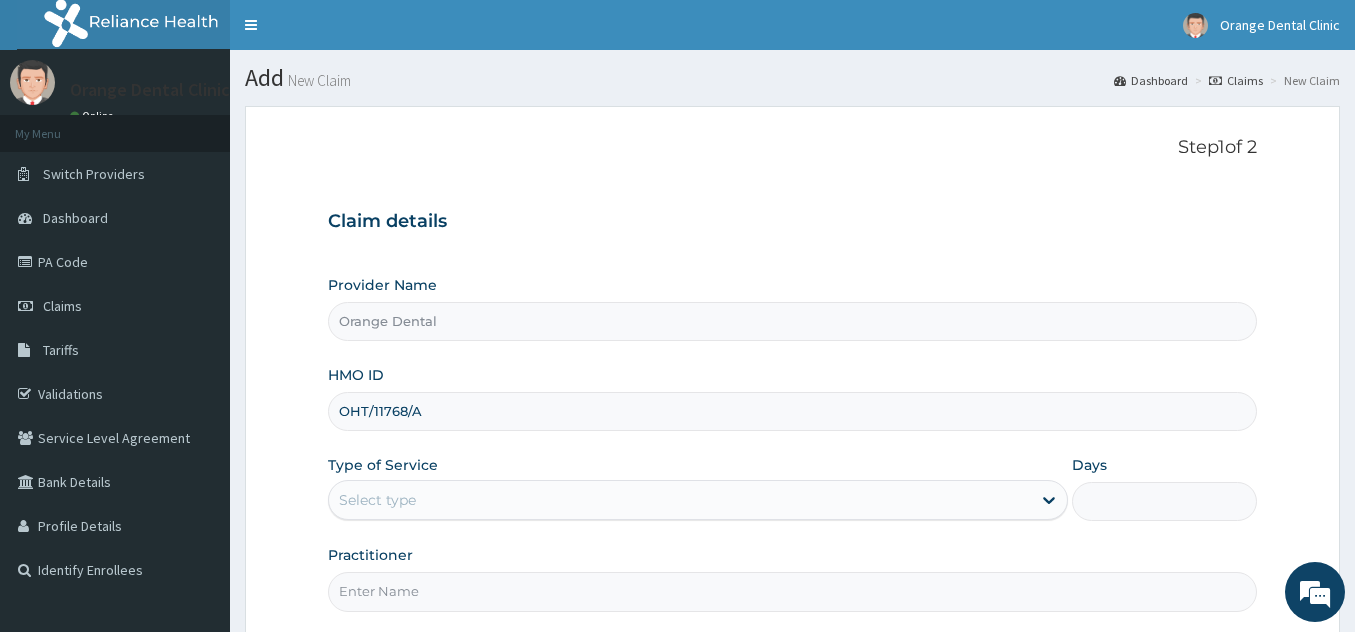 type on "OHT/11768/A" 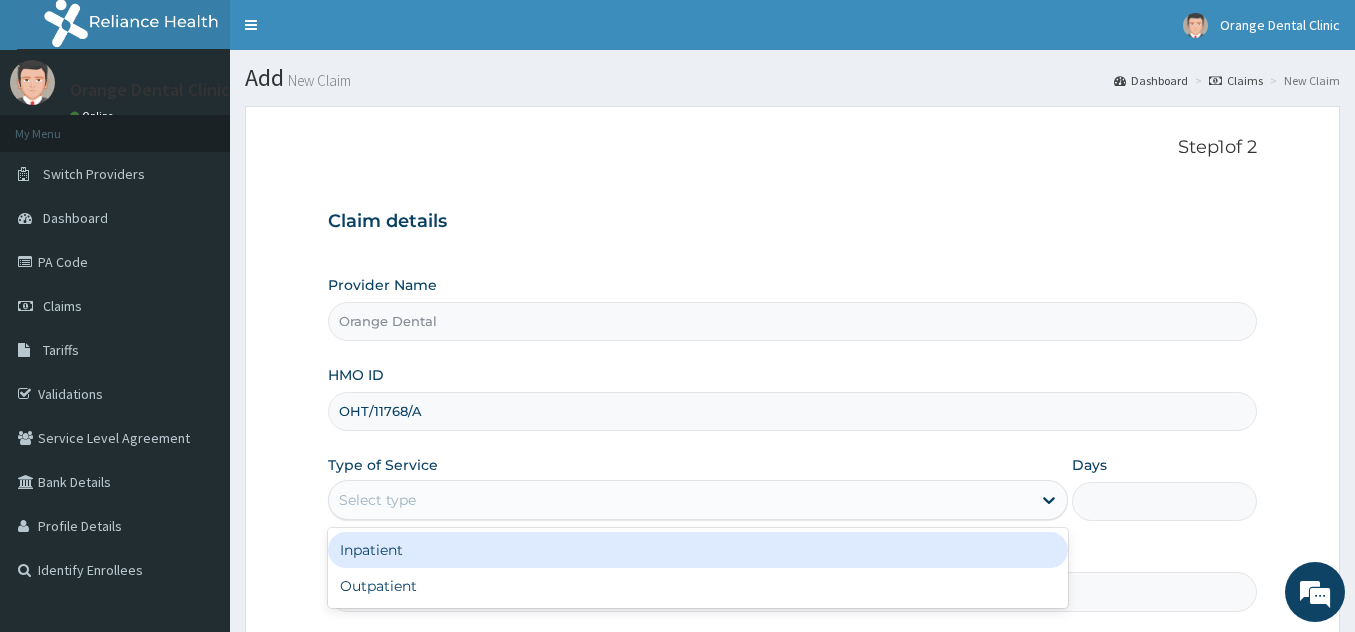 click on "Select type" at bounding box center [680, 500] 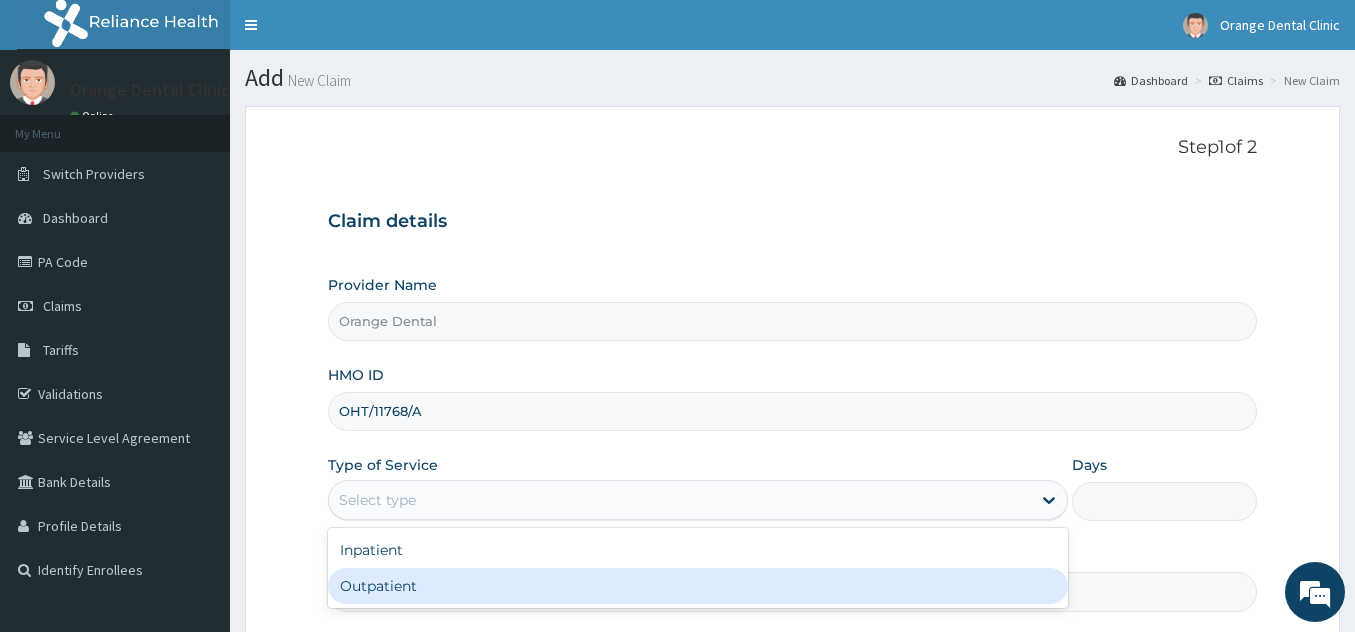 click on "Outpatient" at bounding box center (698, 586) 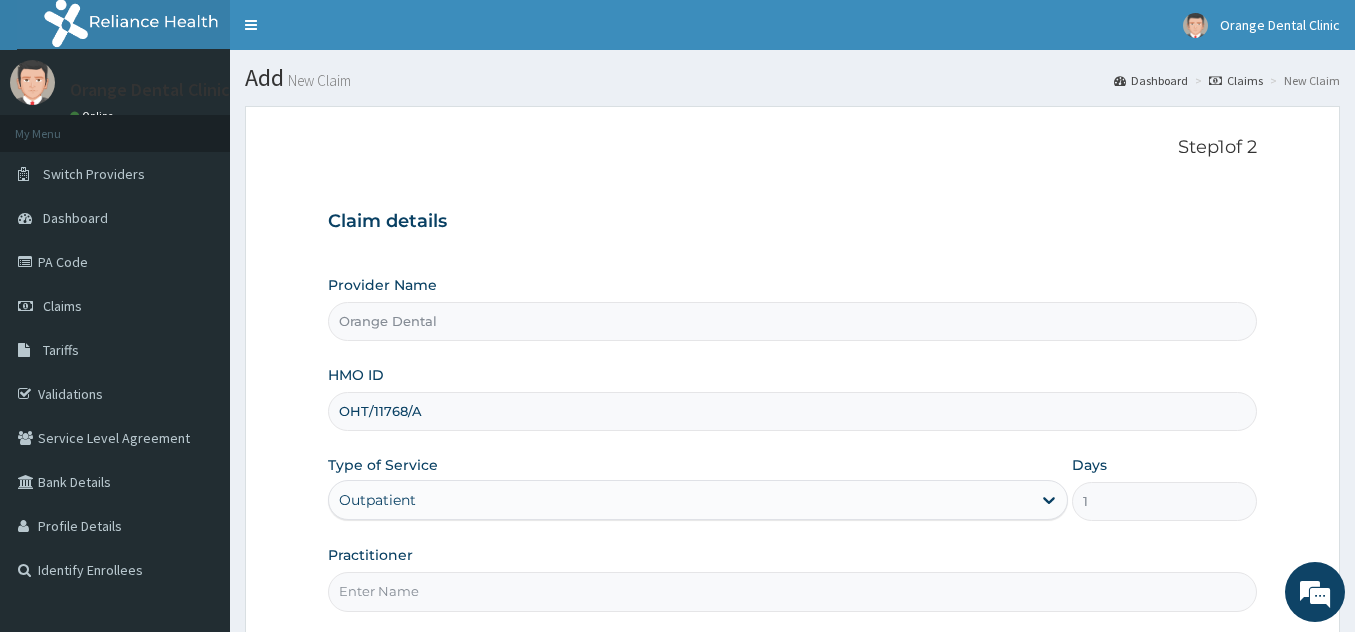 click on "Practitioner" at bounding box center [792, 591] 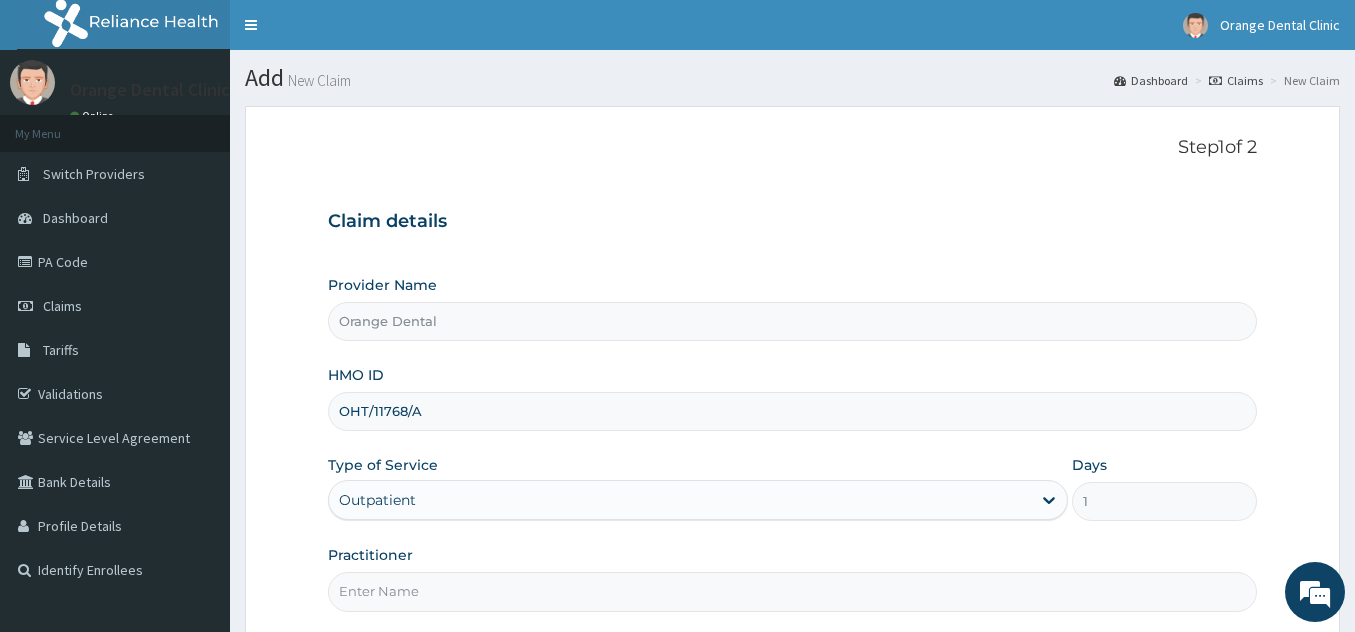 type on "ORANDE DENTALCHRONIC" 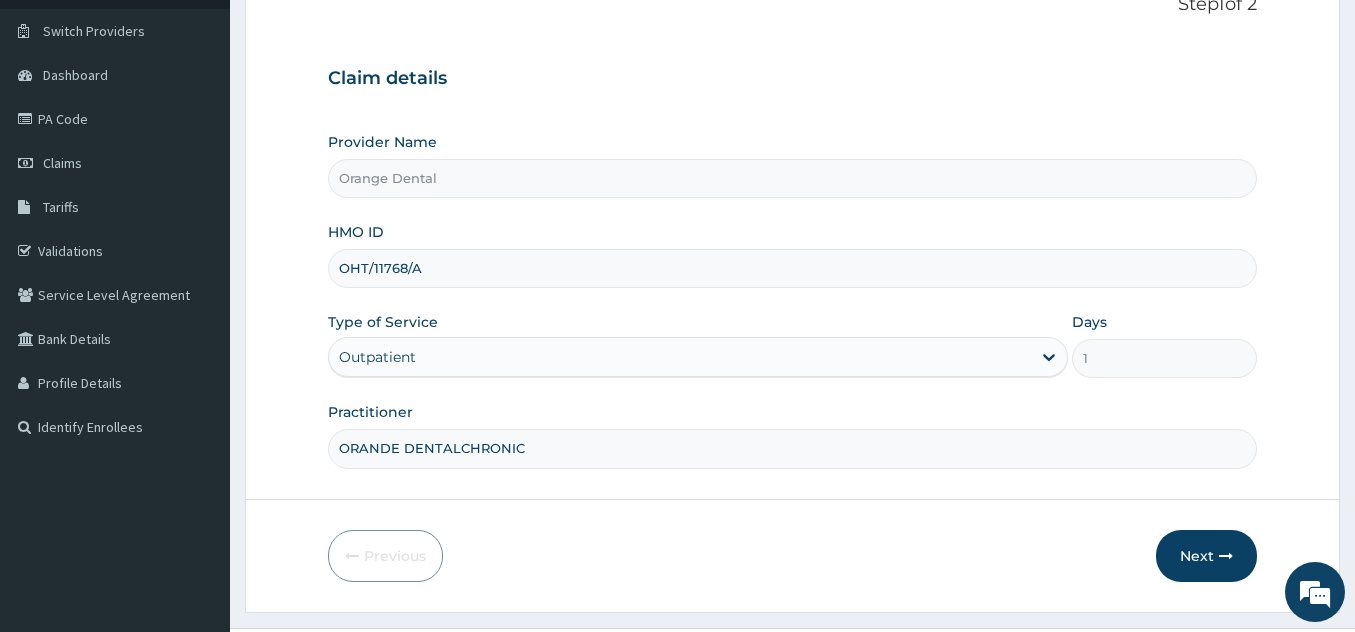 scroll, scrollTop: 145, scrollLeft: 0, axis: vertical 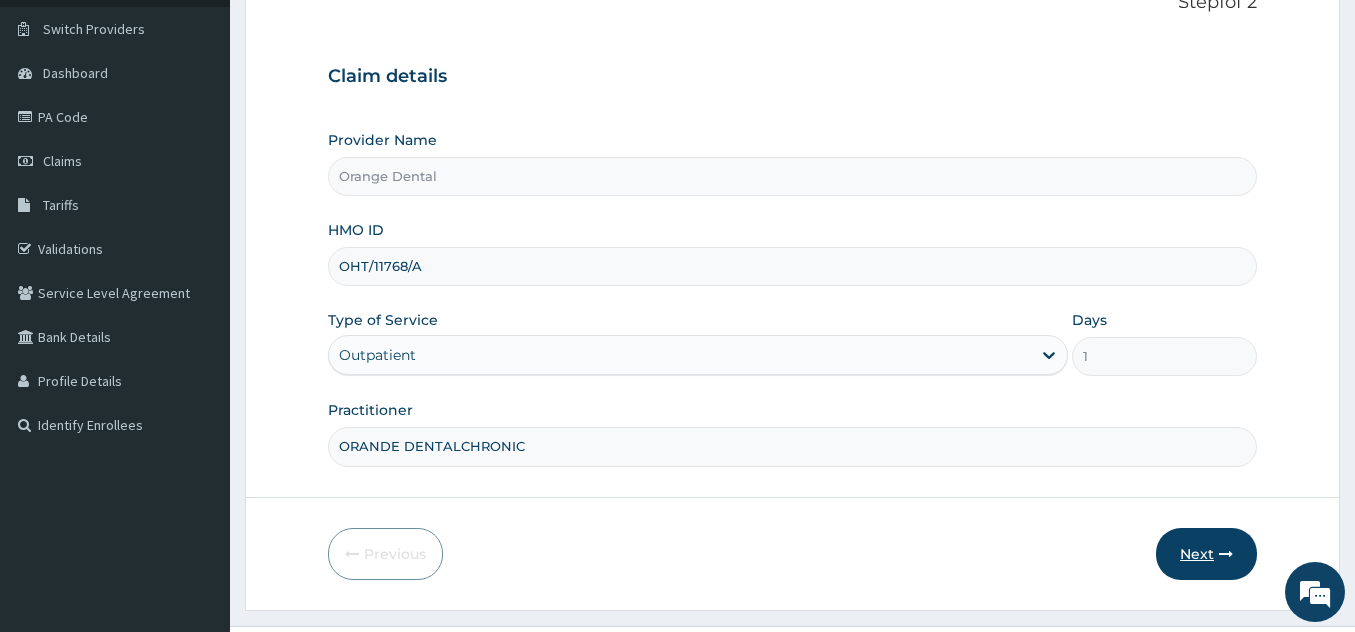 click on "Next" at bounding box center [1206, 554] 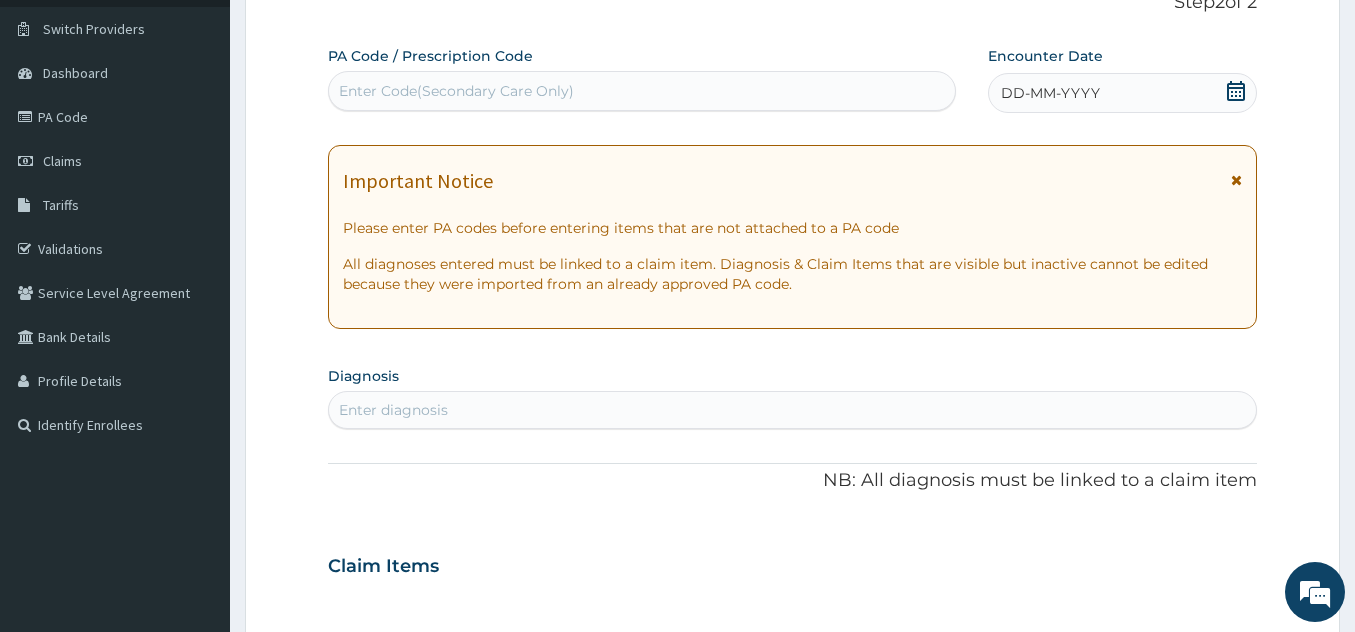 click on "Enter Code(Secondary Care Only)" at bounding box center (642, 91) 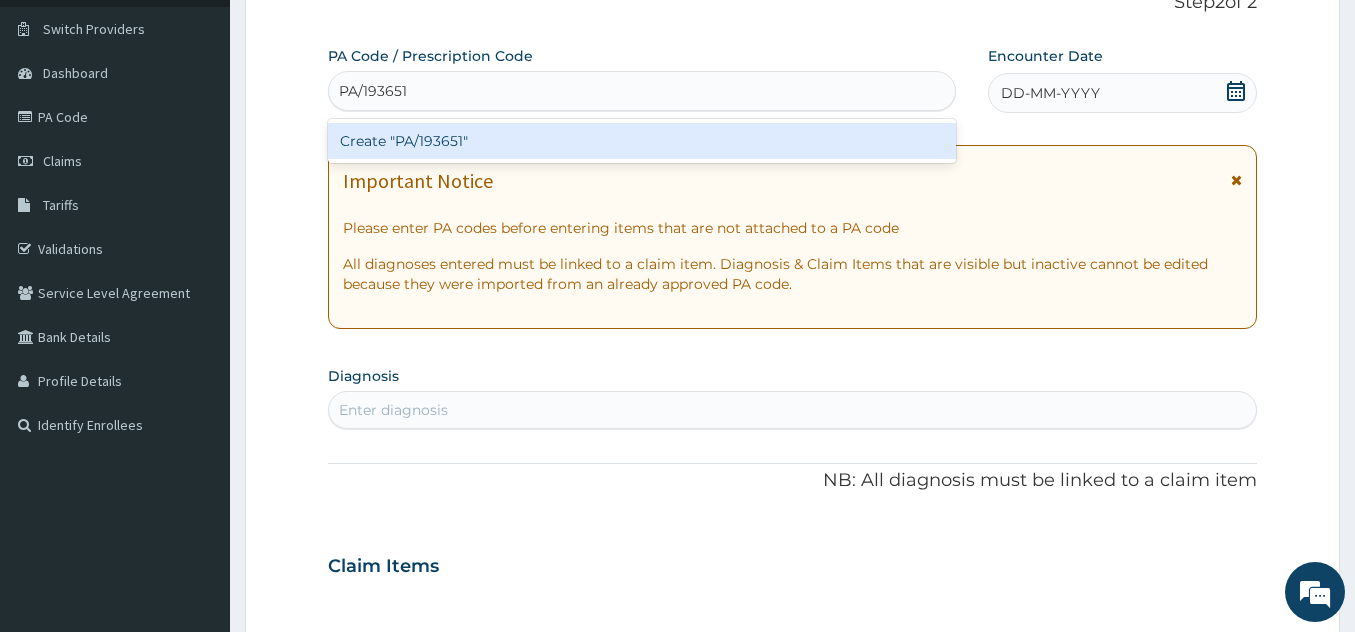 type on "PA/193651" 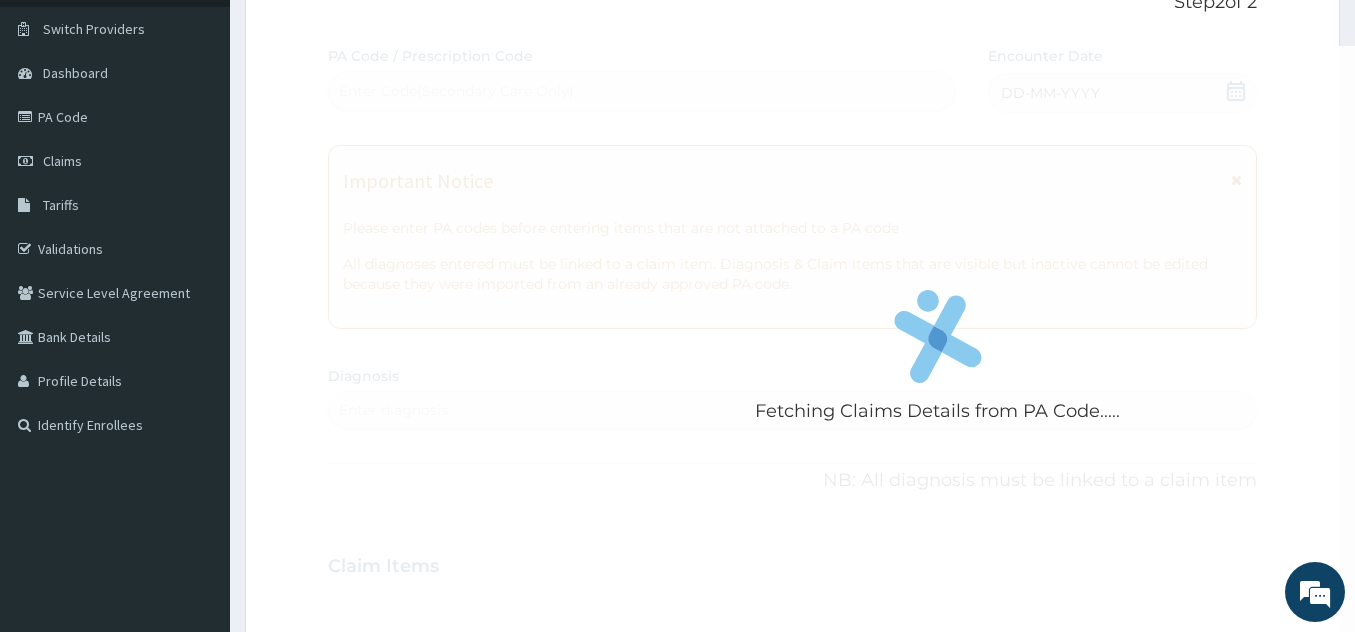 click on "Fetching Claims Details from PA Code..... PA Code / Prescription Code Enter Code(Secondary Care Only) Encounter Date DD-MM-YYYY Important Notice Please enter PA codes before entering items that are not attached to a PA code   All diagnoses entered must be linked to a claim item. Diagnosis & Claim Items that are visible but inactive cannot be edited because they were imported from an already approved PA code. Diagnosis Enter diagnosis NB: All diagnosis must be linked to a claim item Claim Items No claim item Types Select Type Item Select Item Pair Diagnosis Select Diagnosis Unit Price 0 Add Comment" at bounding box center [792, 563] 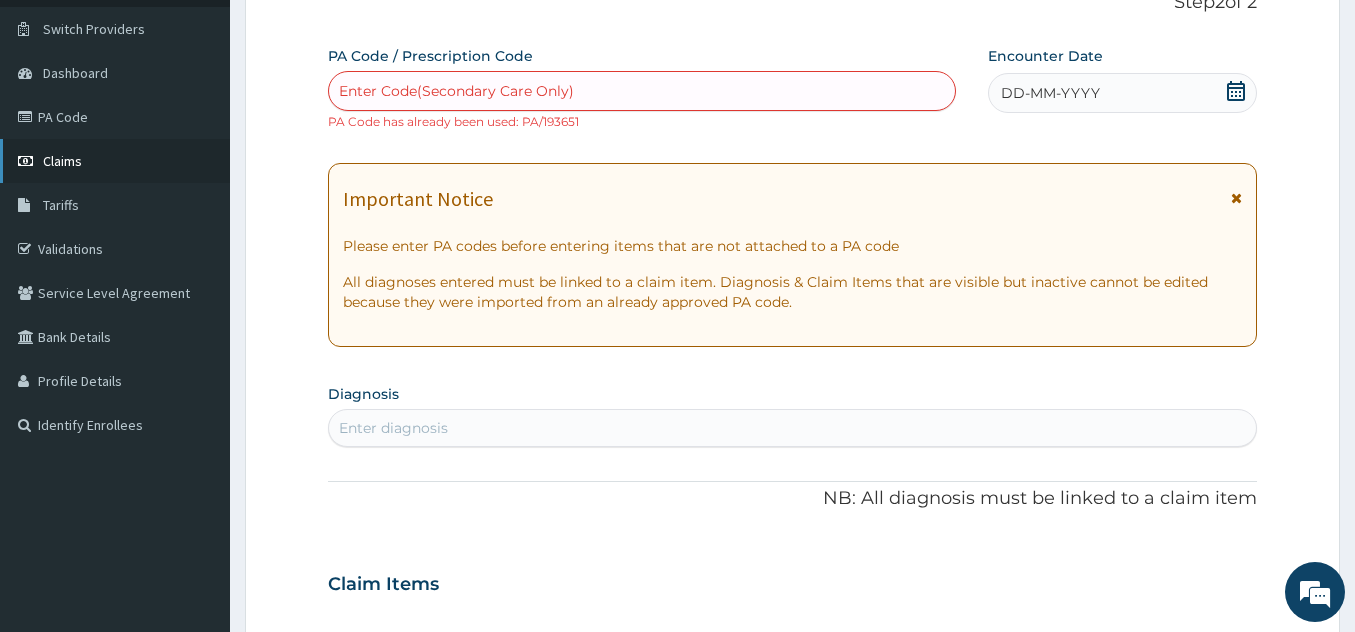 click on "Claims" at bounding box center (115, 161) 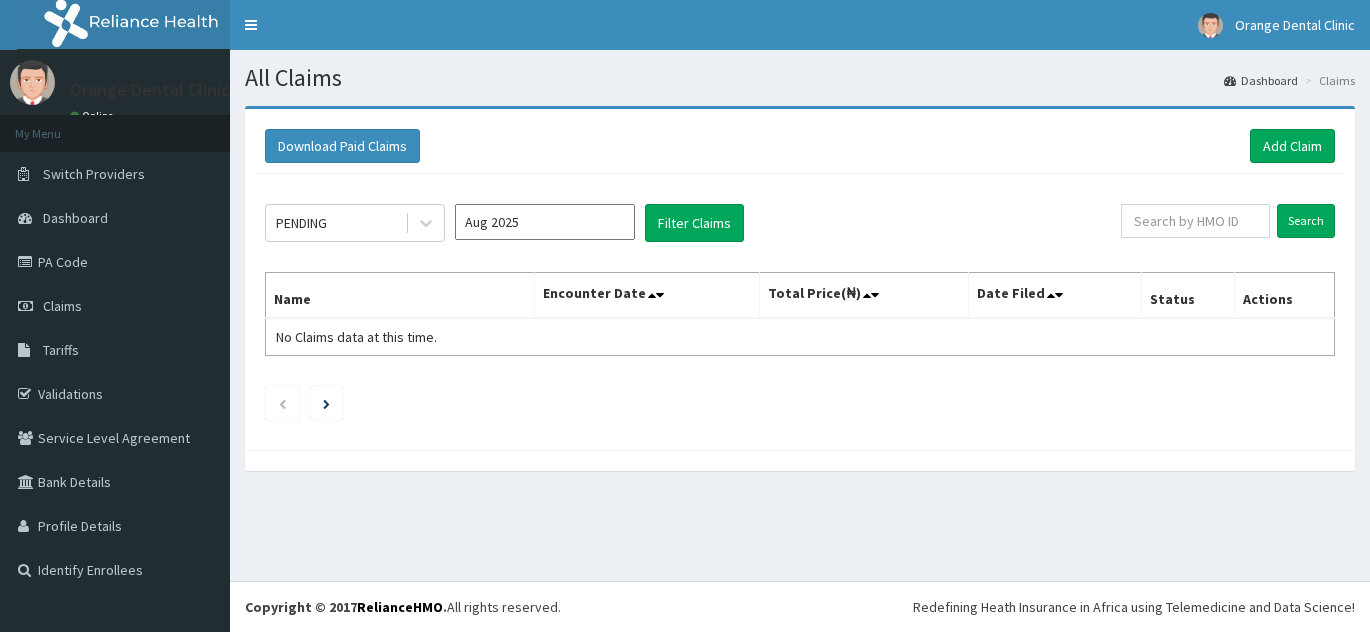 scroll, scrollTop: 0, scrollLeft: 0, axis: both 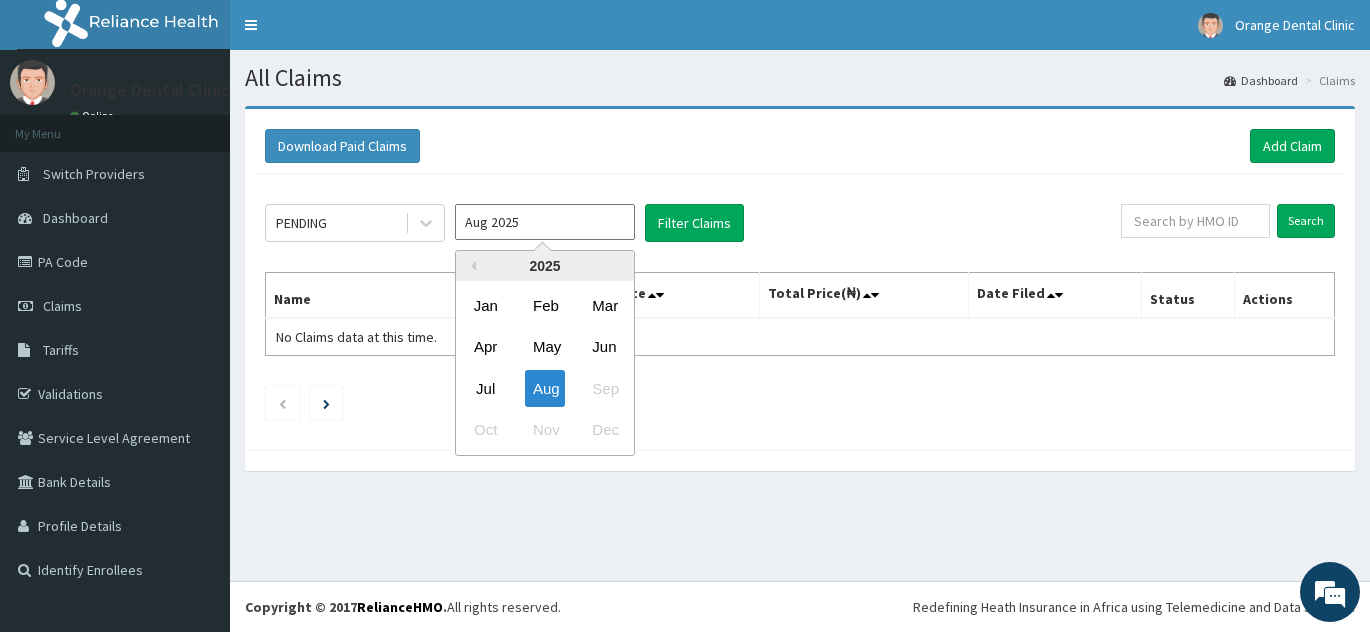 click on "Aug 2025" at bounding box center [545, 222] 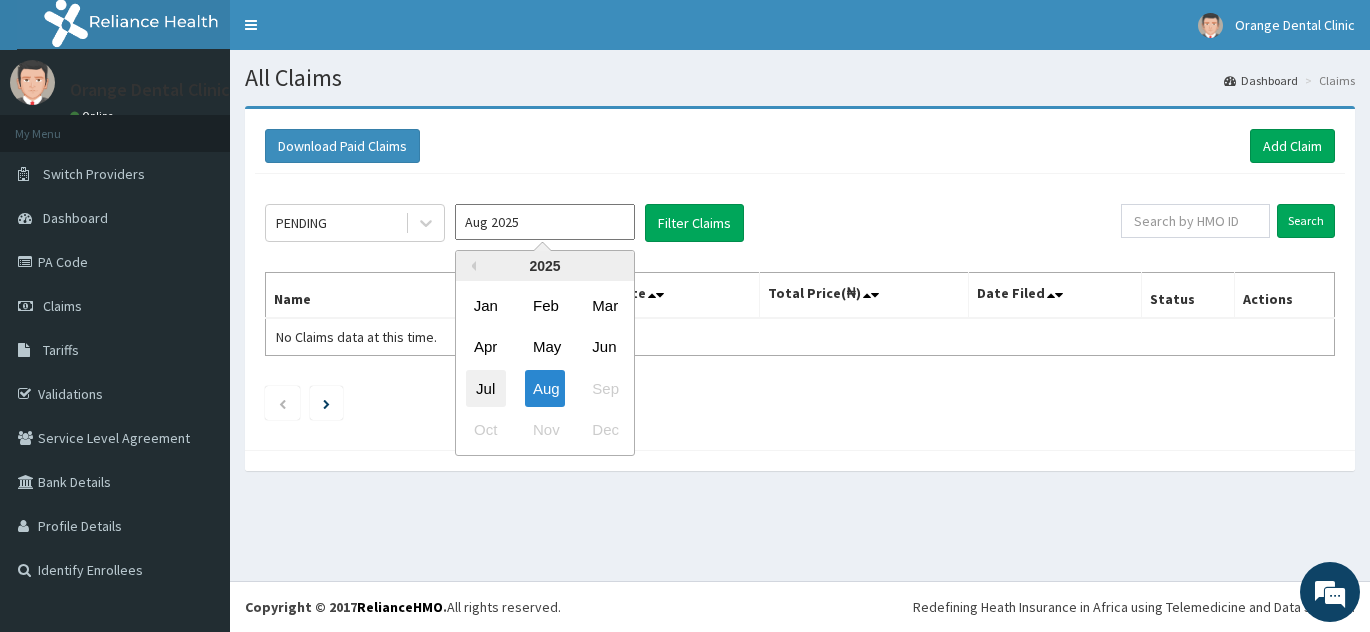 click on "Jul" at bounding box center (486, 388) 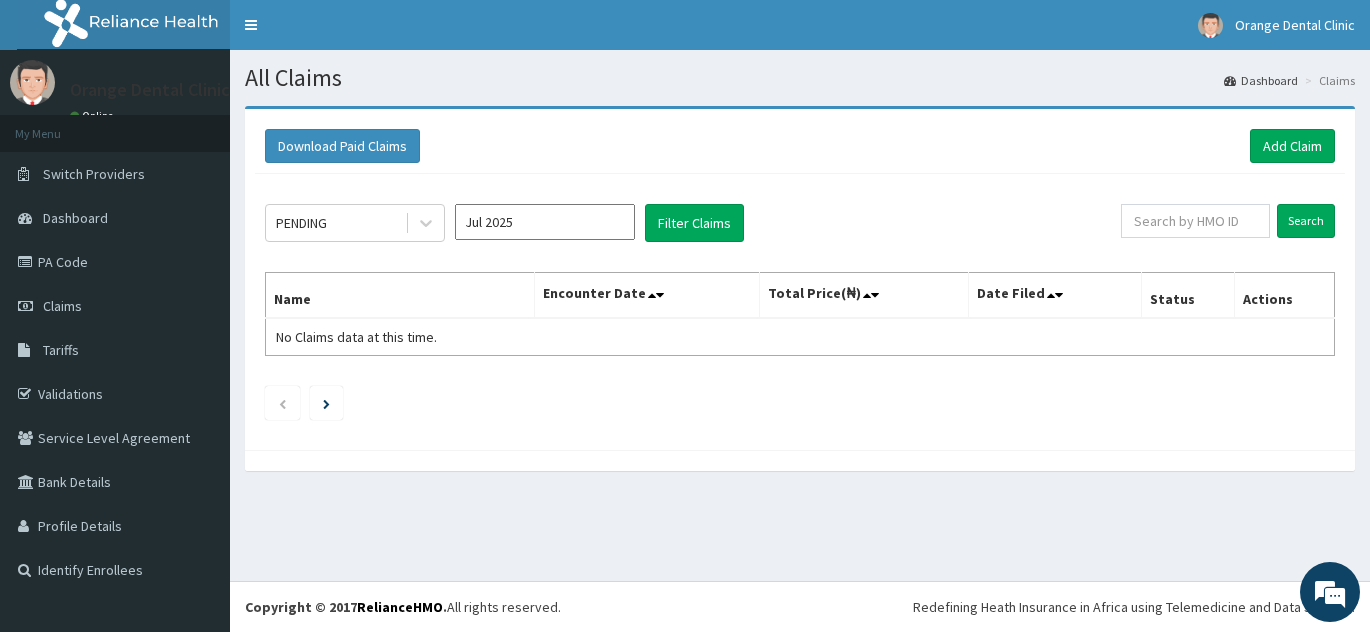 scroll, scrollTop: 0, scrollLeft: 0, axis: both 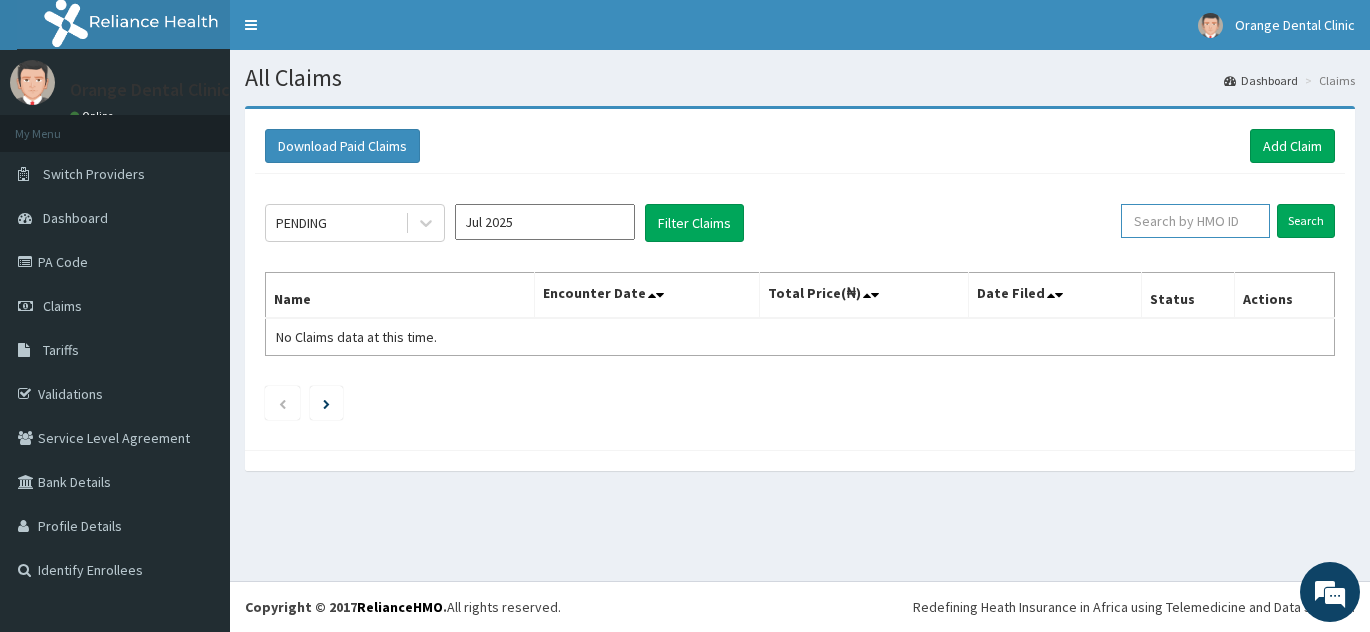 click at bounding box center (1195, 221) 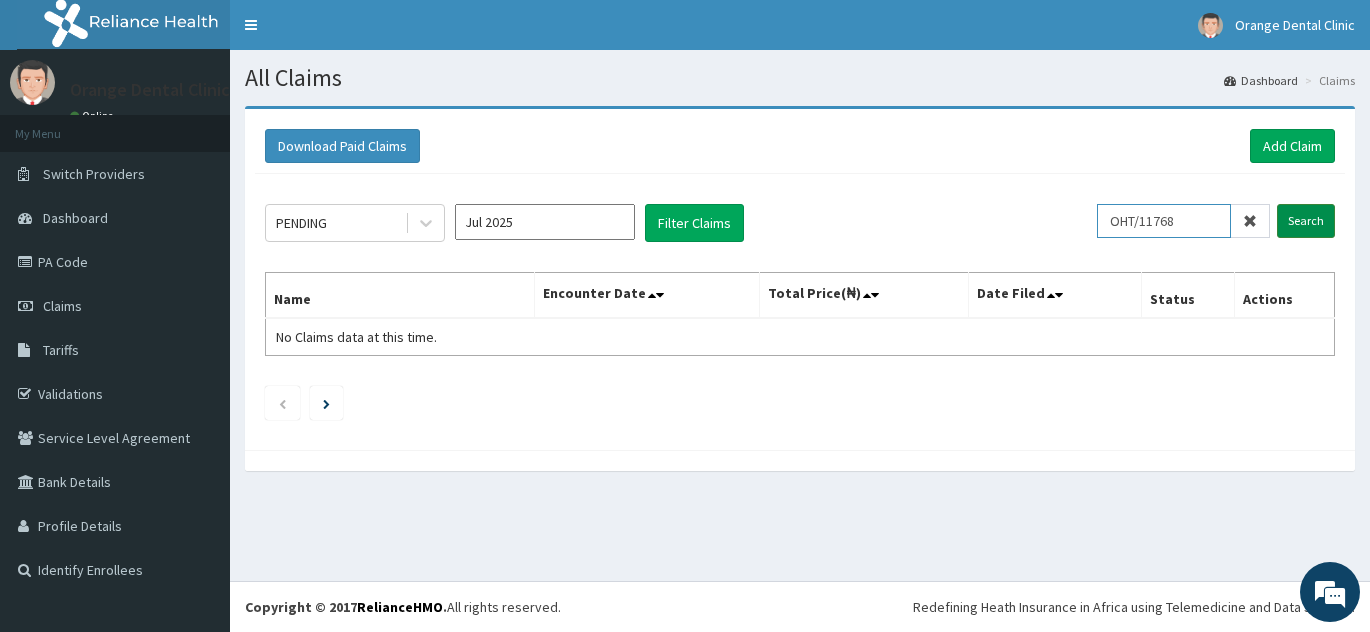 type on "OHT/11768" 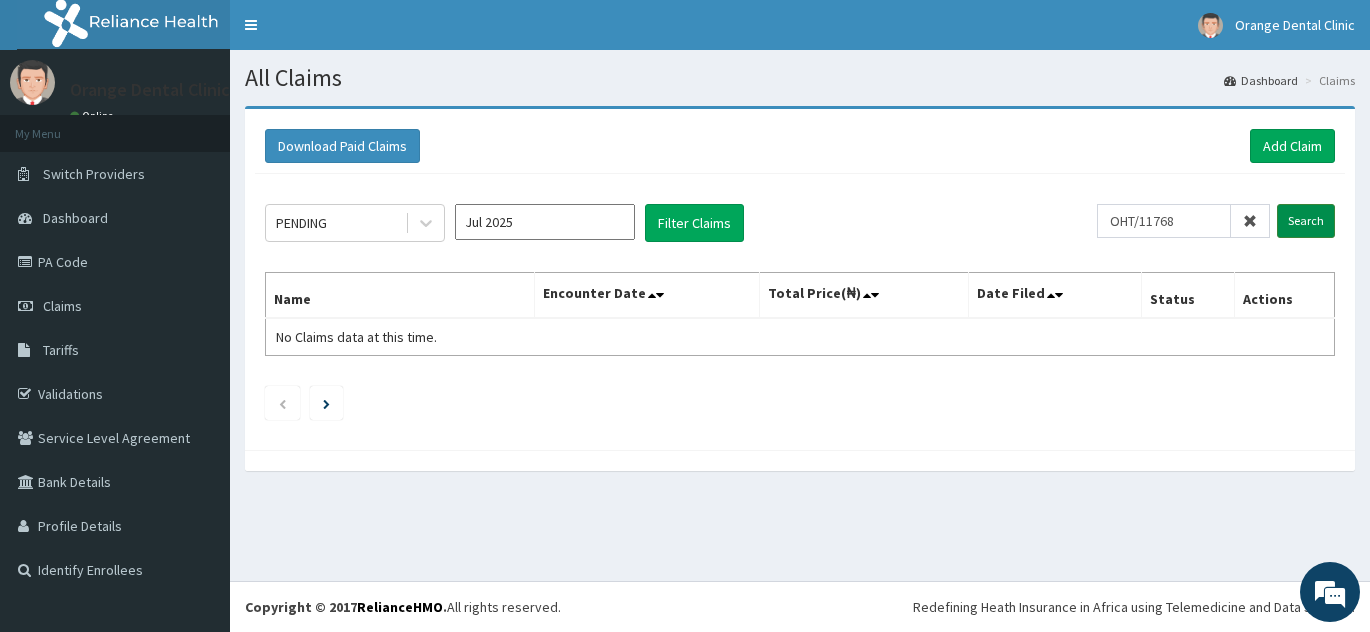 click on "Search" at bounding box center [1306, 221] 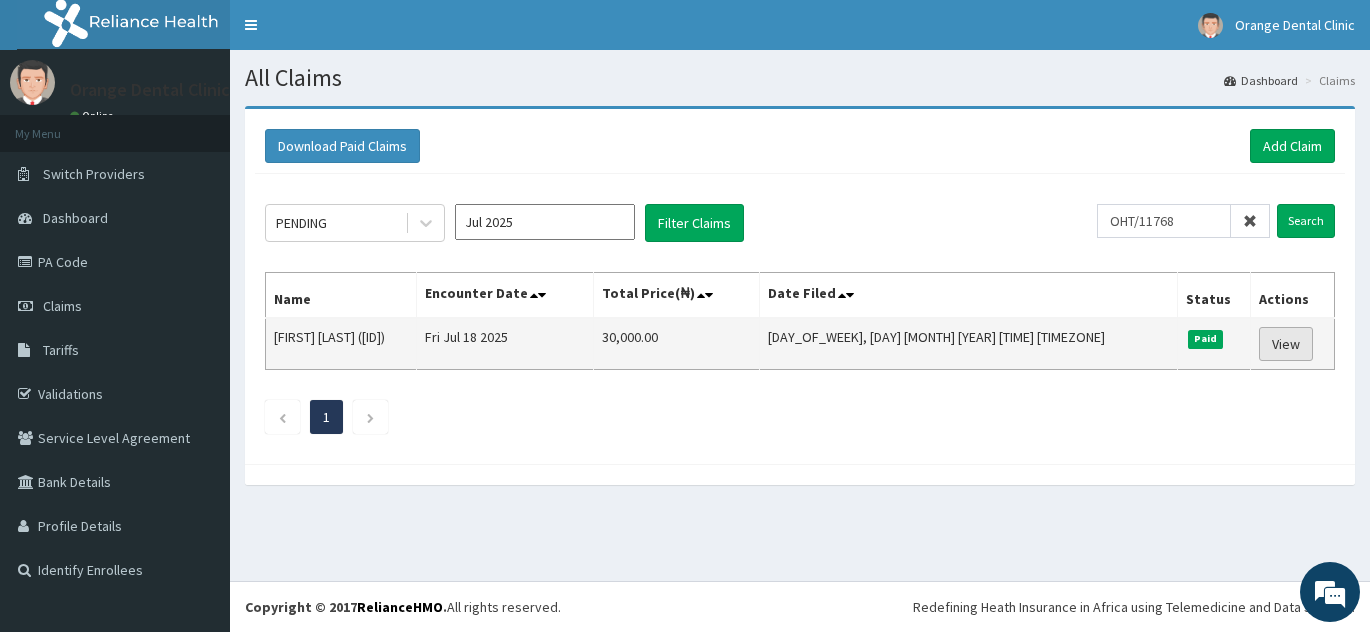 click on "View" at bounding box center [1286, 344] 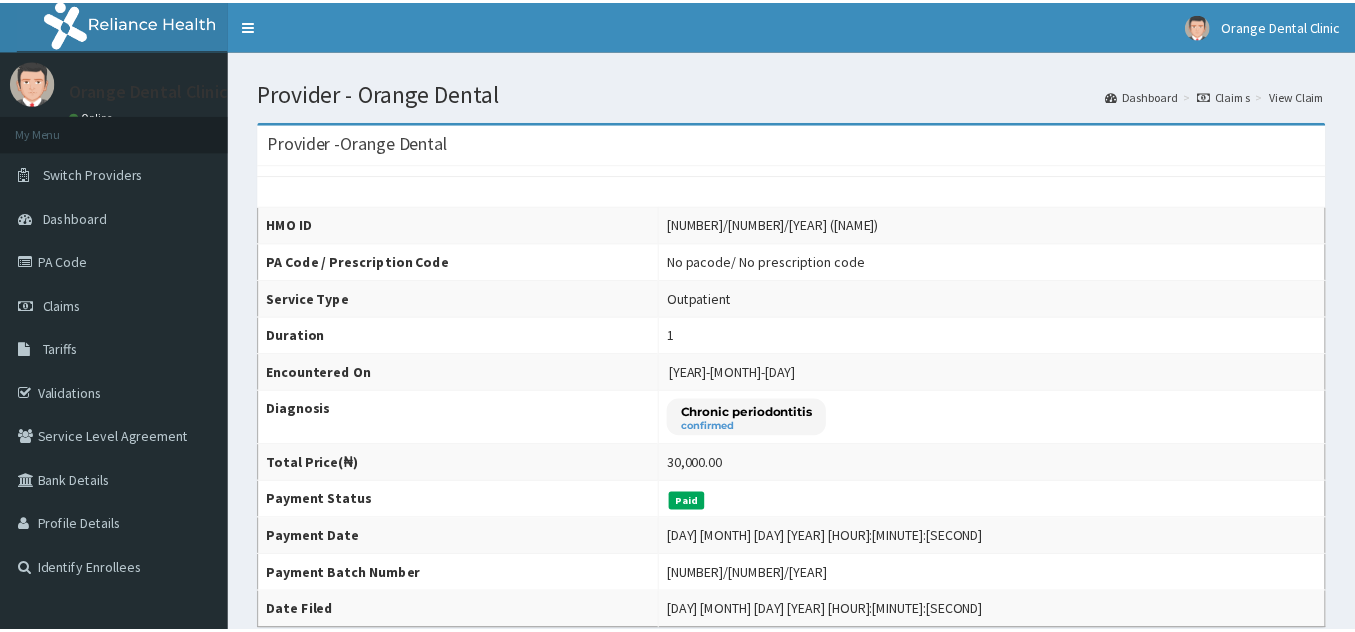 scroll, scrollTop: 0, scrollLeft: 0, axis: both 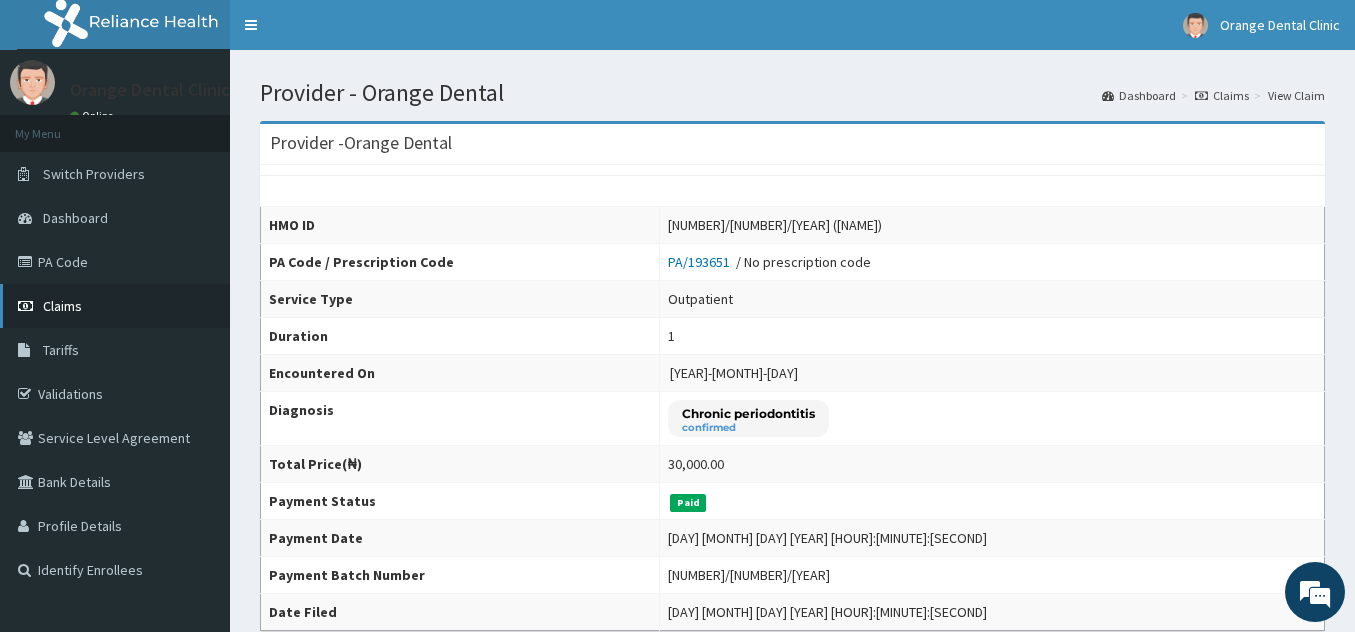 click on "Claims" at bounding box center (115, 306) 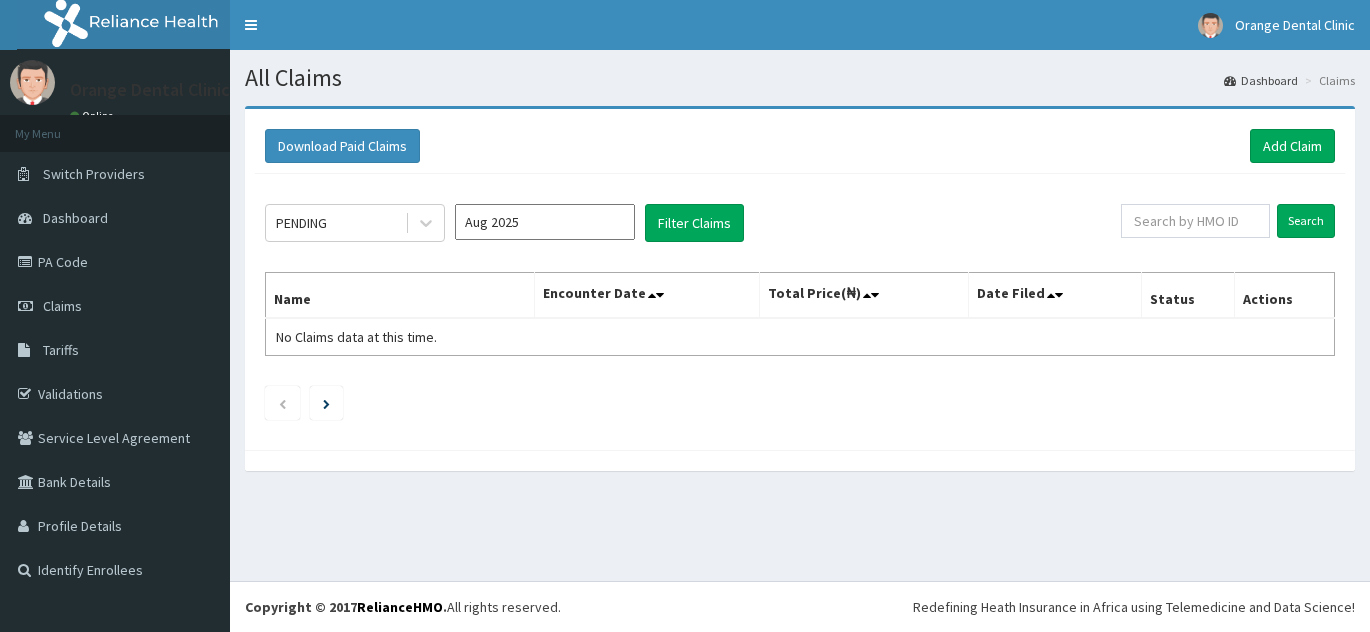 scroll, scrollTop: 0, scrollLeft: 0, axis: both 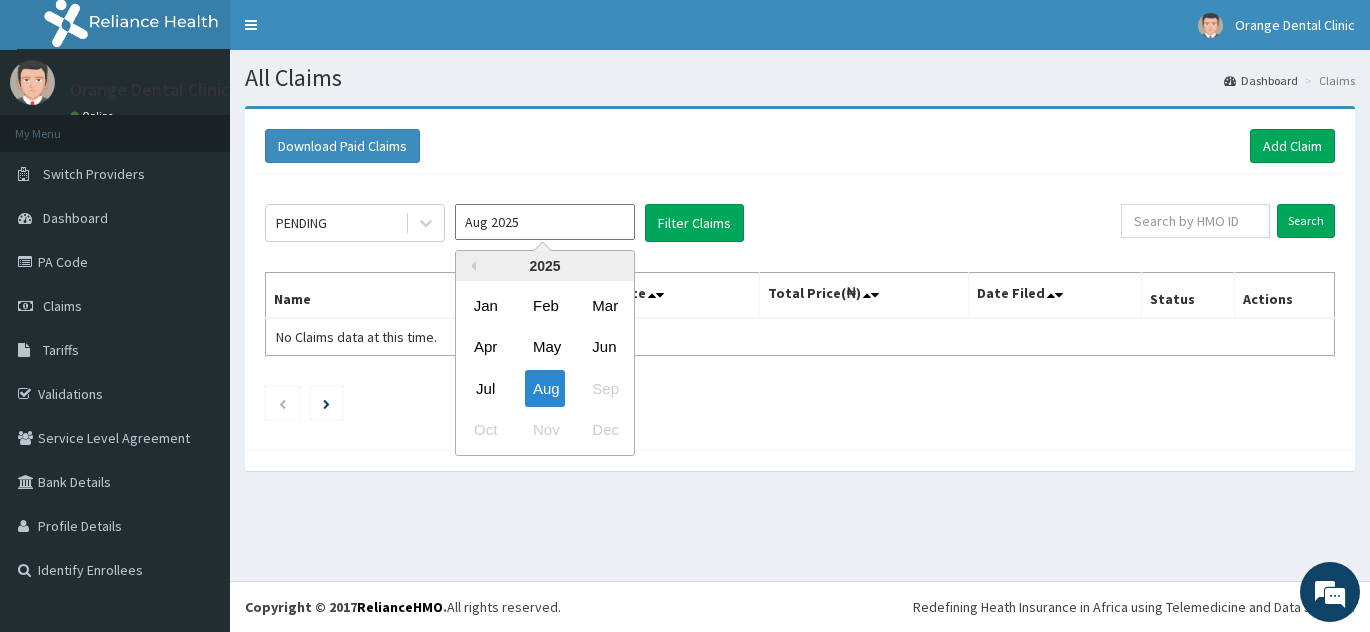 click on "Aug 2025" at bounding box center (545, 222) 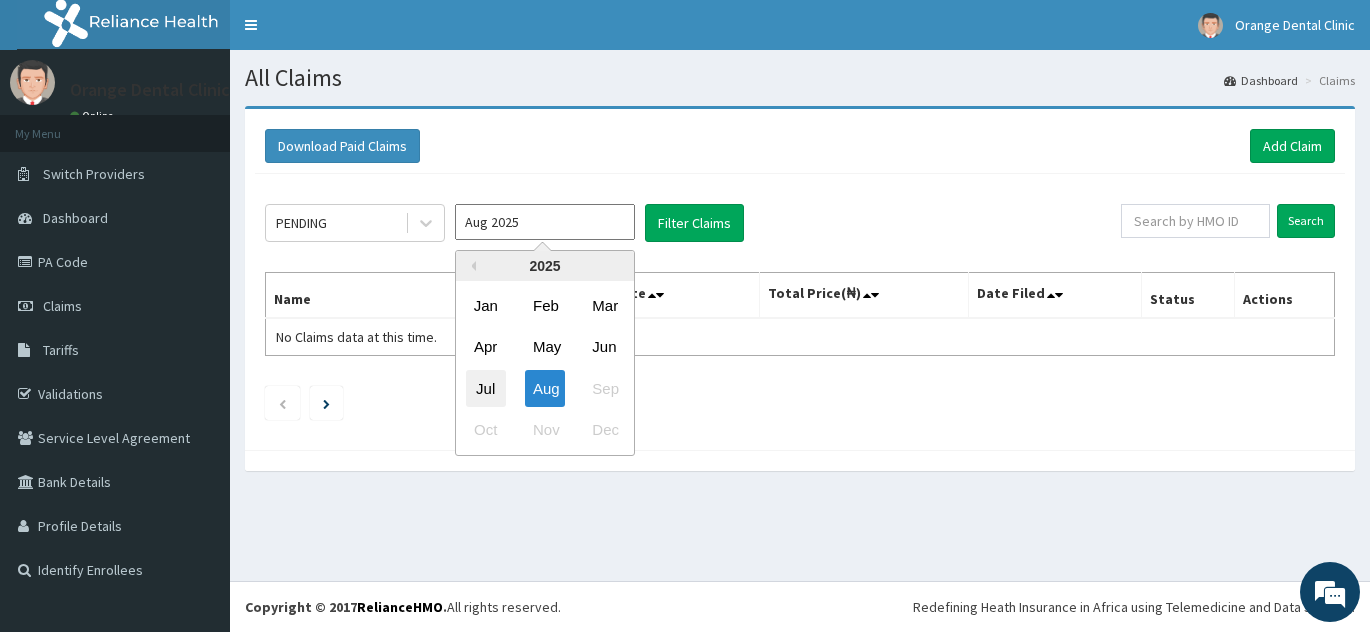 click on "Jul" at bounding box center (486, 388) 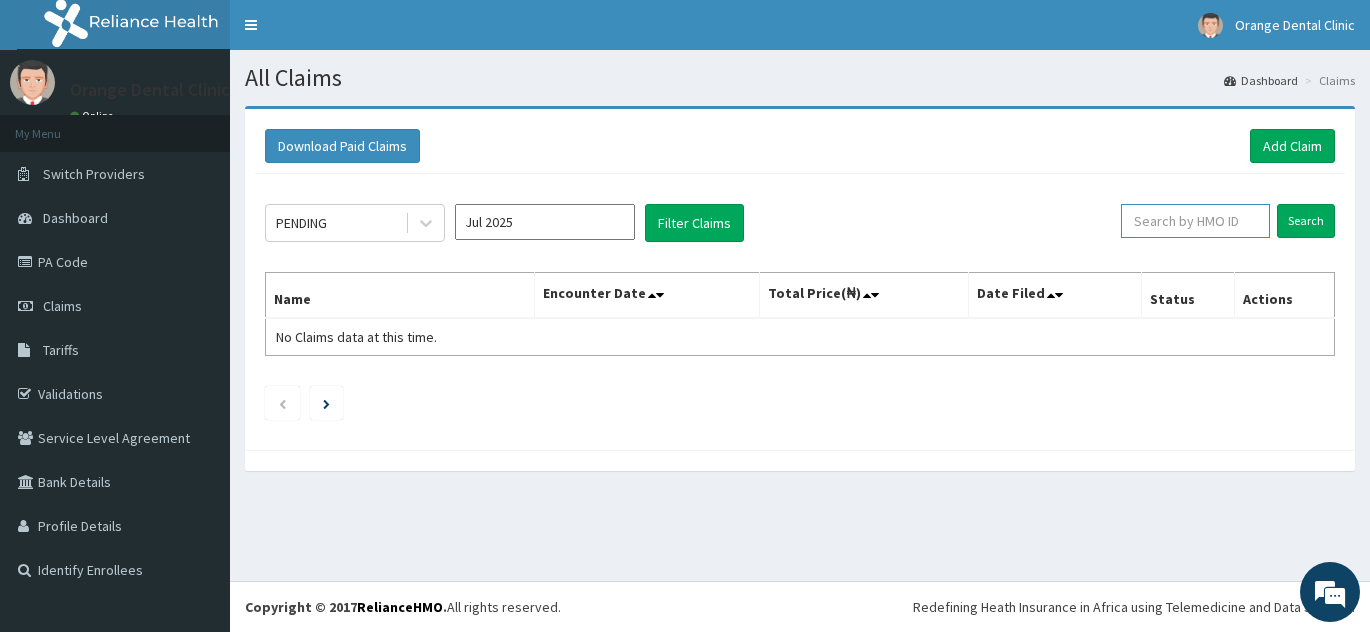click at bounding box center (1195, 221) 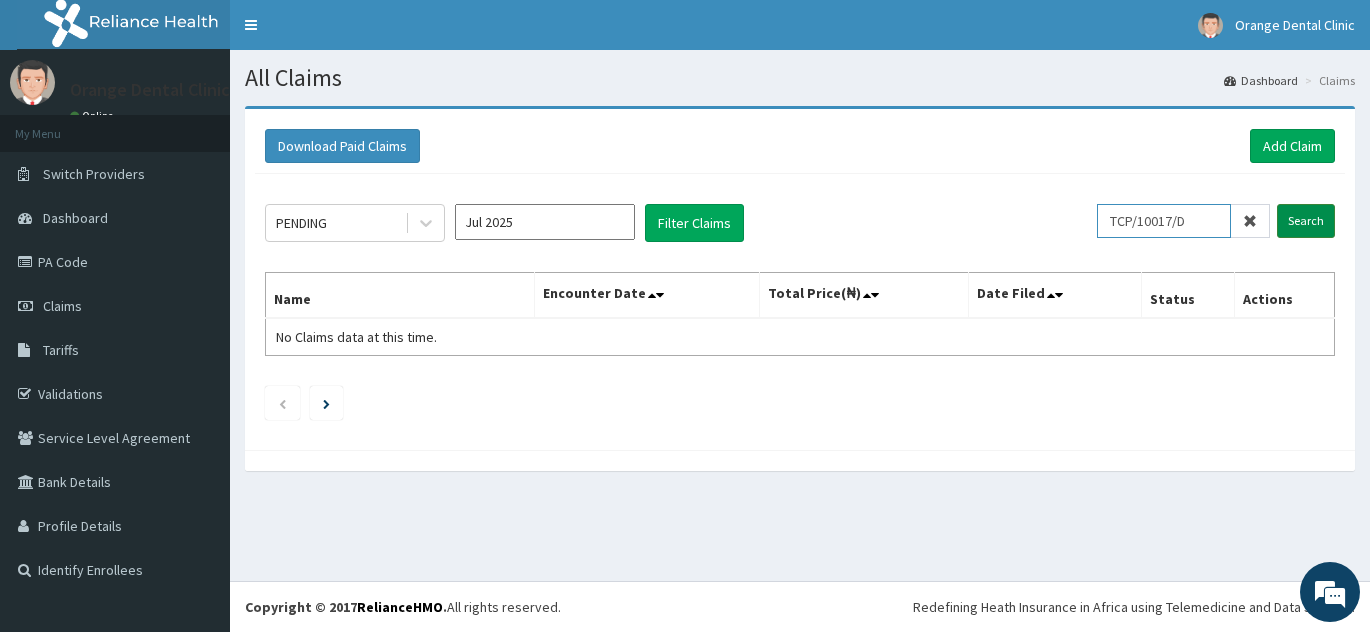 type on "TCP/10017/D" 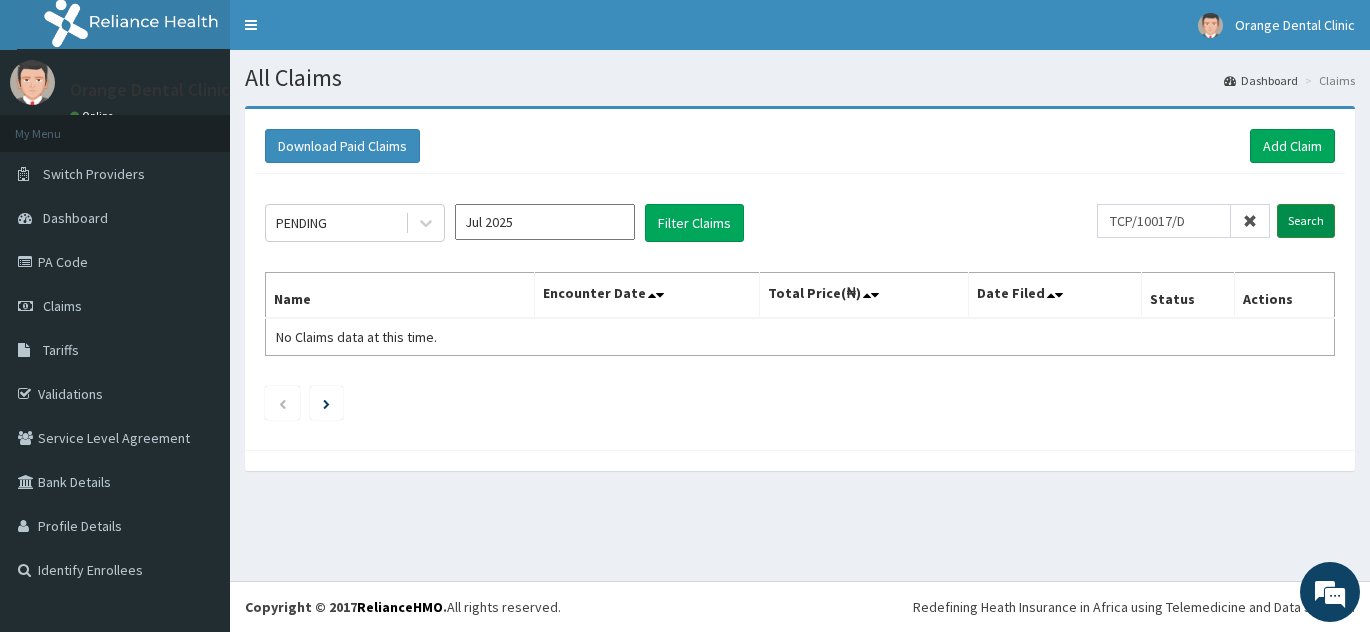 click on "Search" at bounding box center (1306, 221) 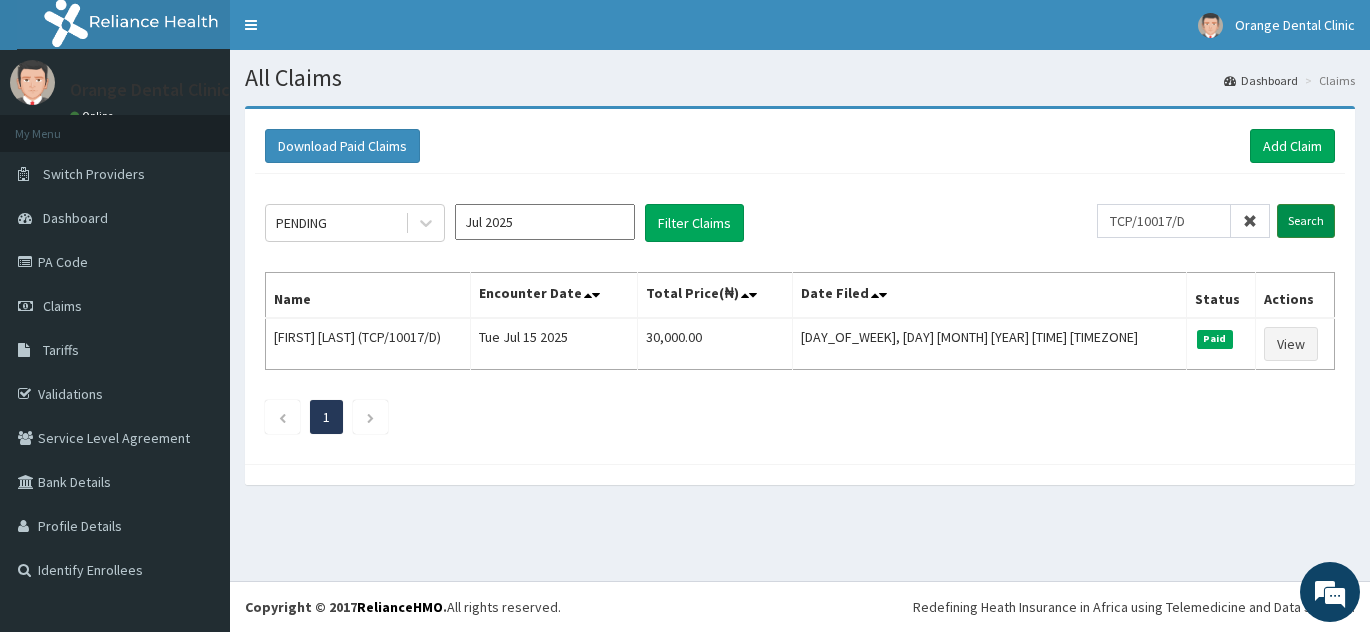 click on "Search" at bounding box center [1306, 221] 